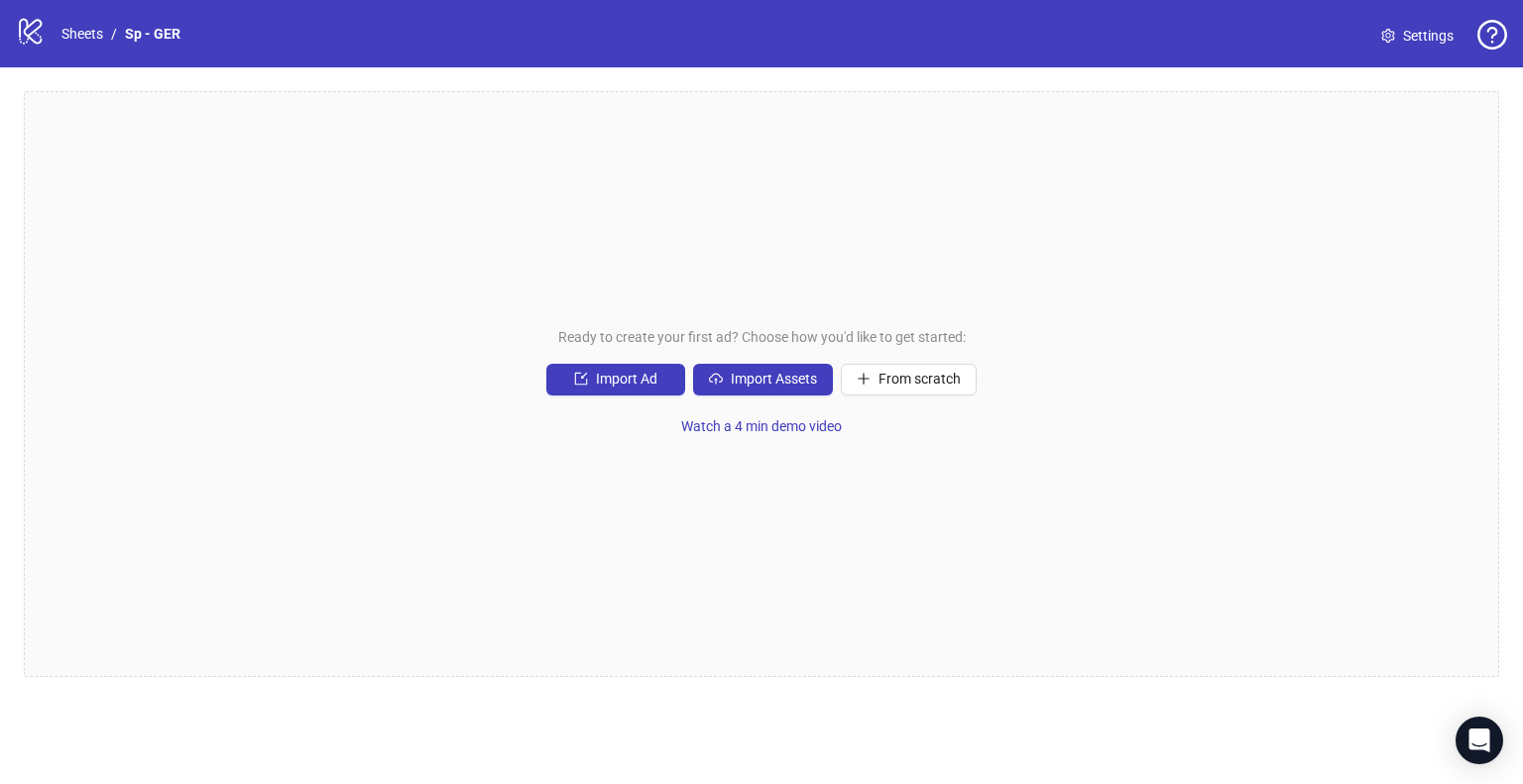 scroll, scrollTop: 0, scrollLeft: 0, axis: both 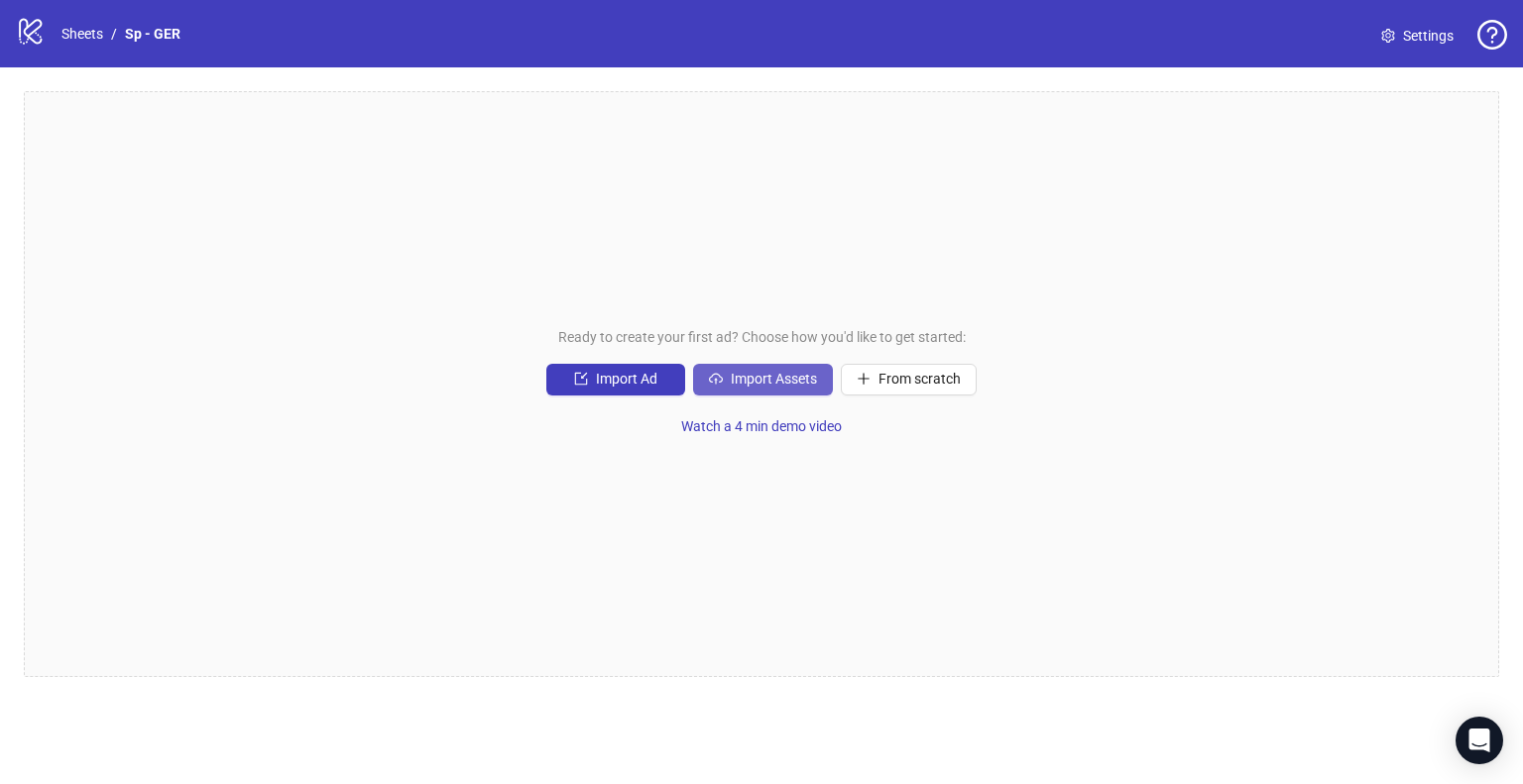 click on "Import Assets" at bounding box center [773, 379] 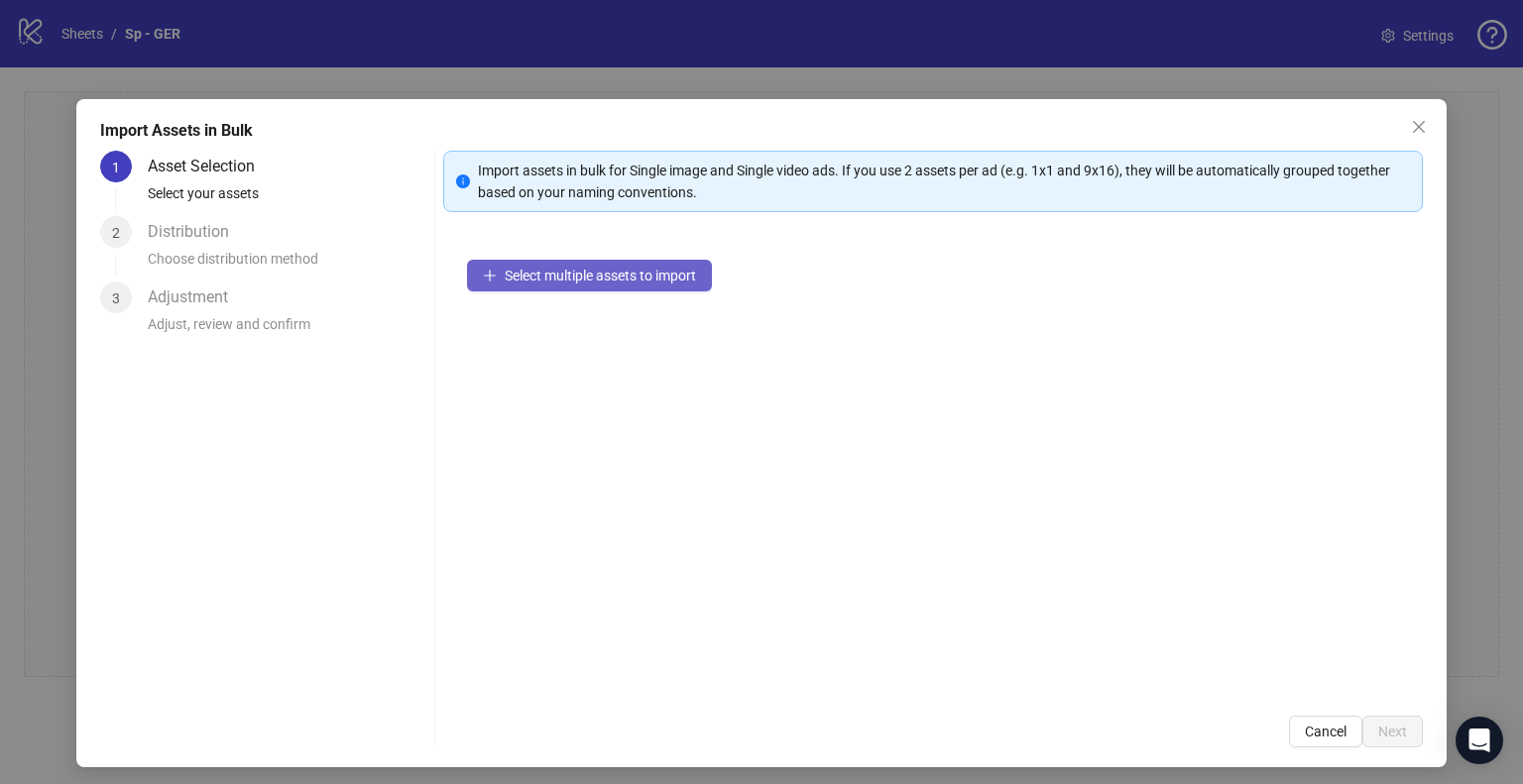click on "Select multiple assets to import" at bounding box center (600, 276) 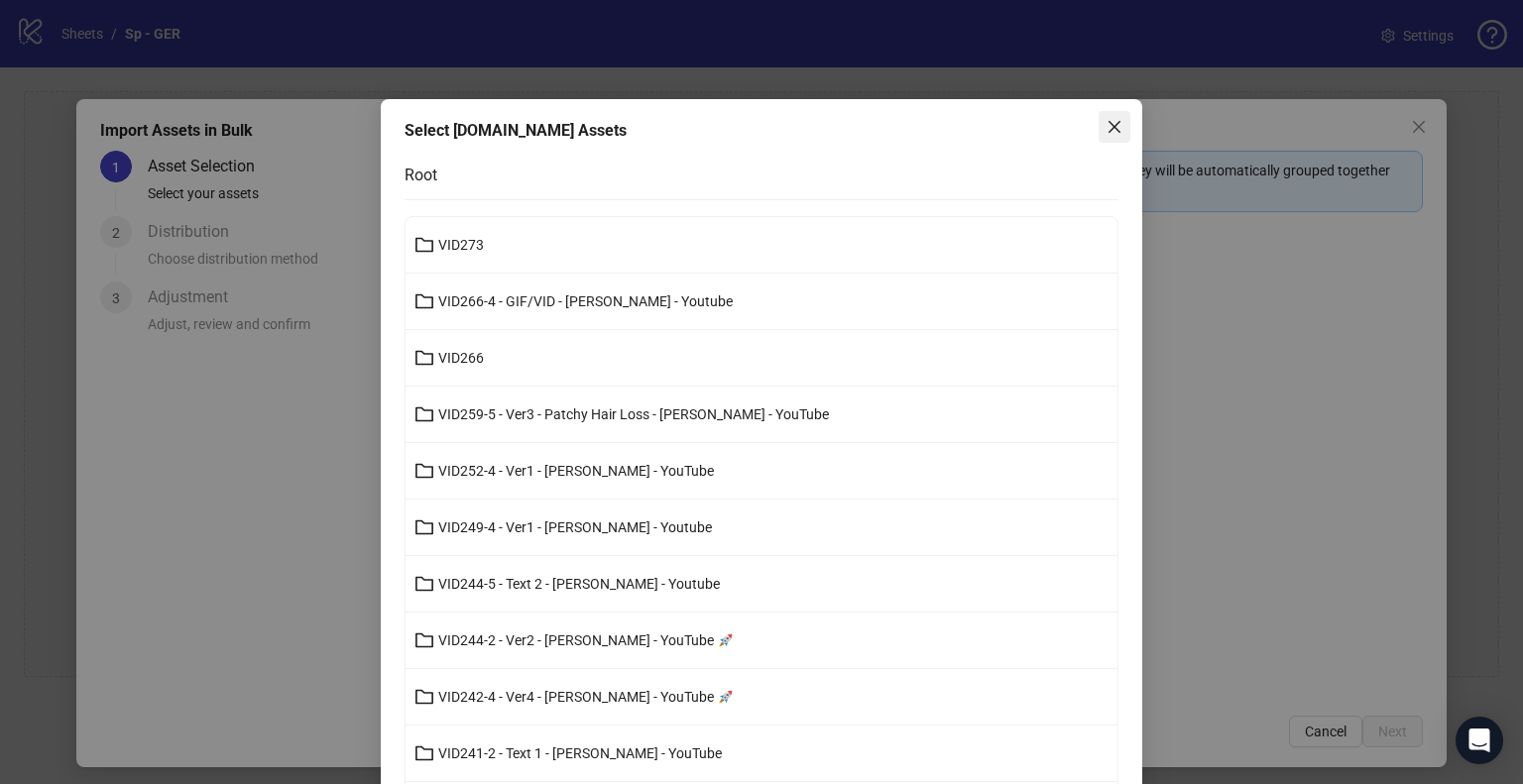 click at bounding box center (1114, 127) 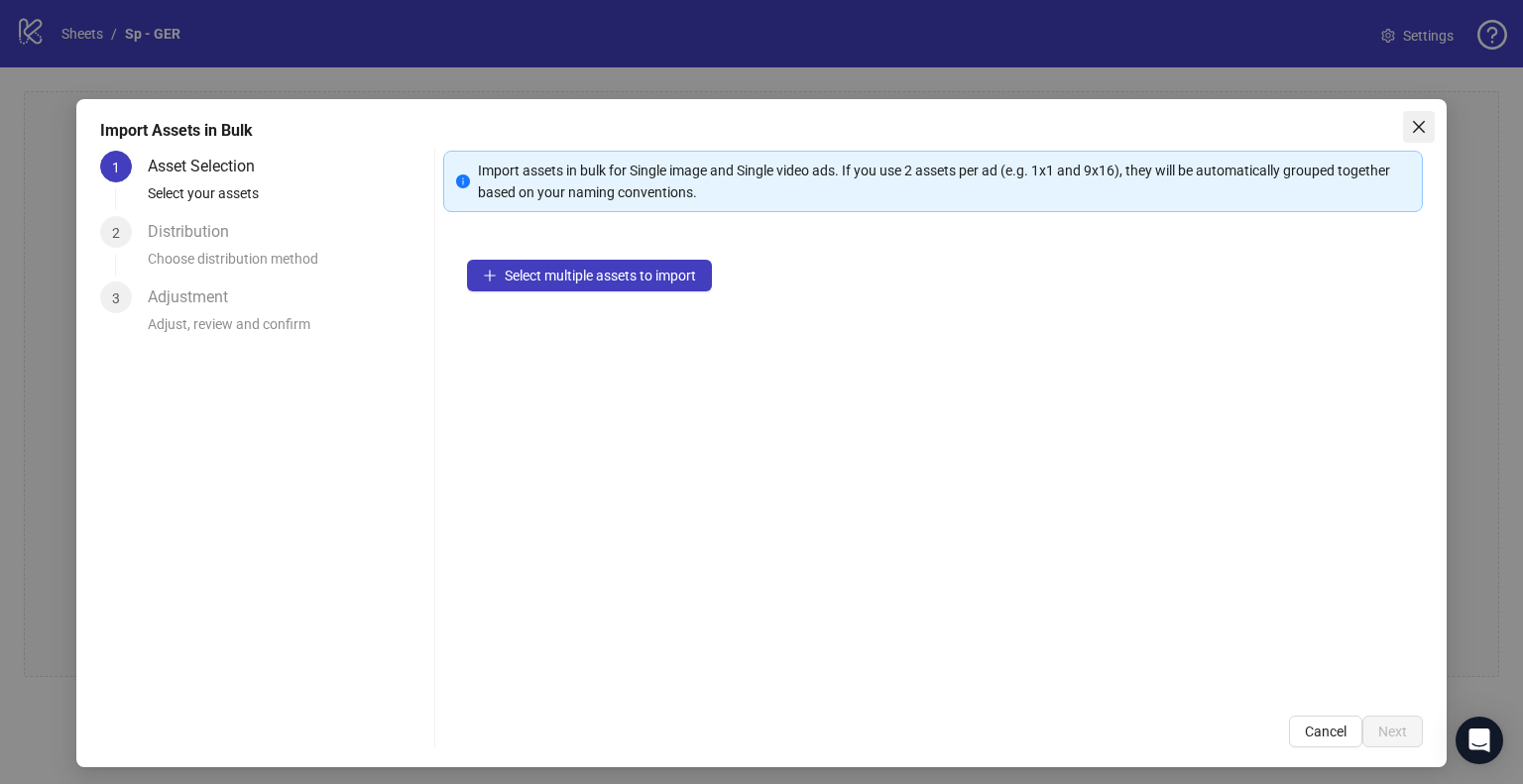 click 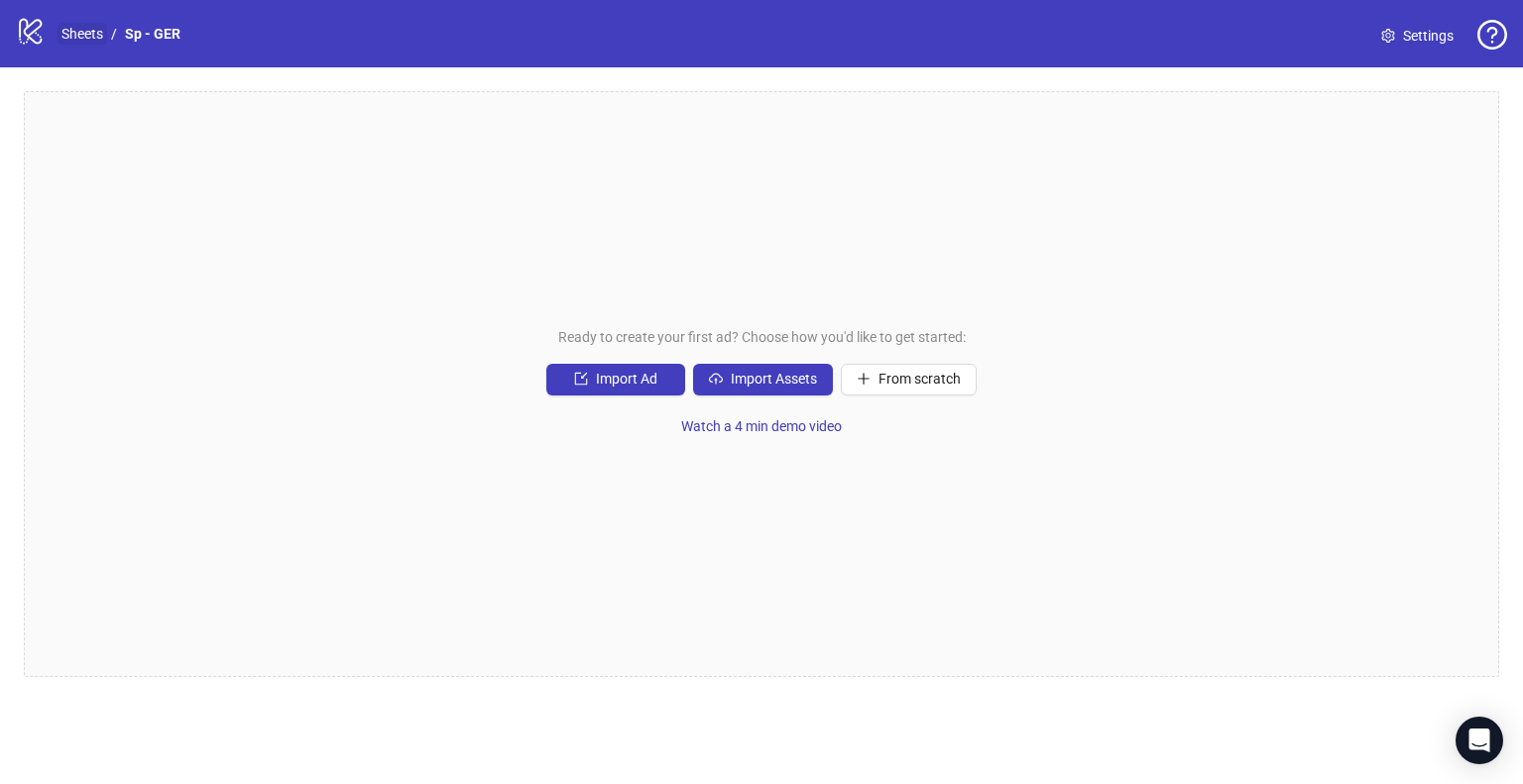 click on "Sheets" at bounding box center [82, 34] 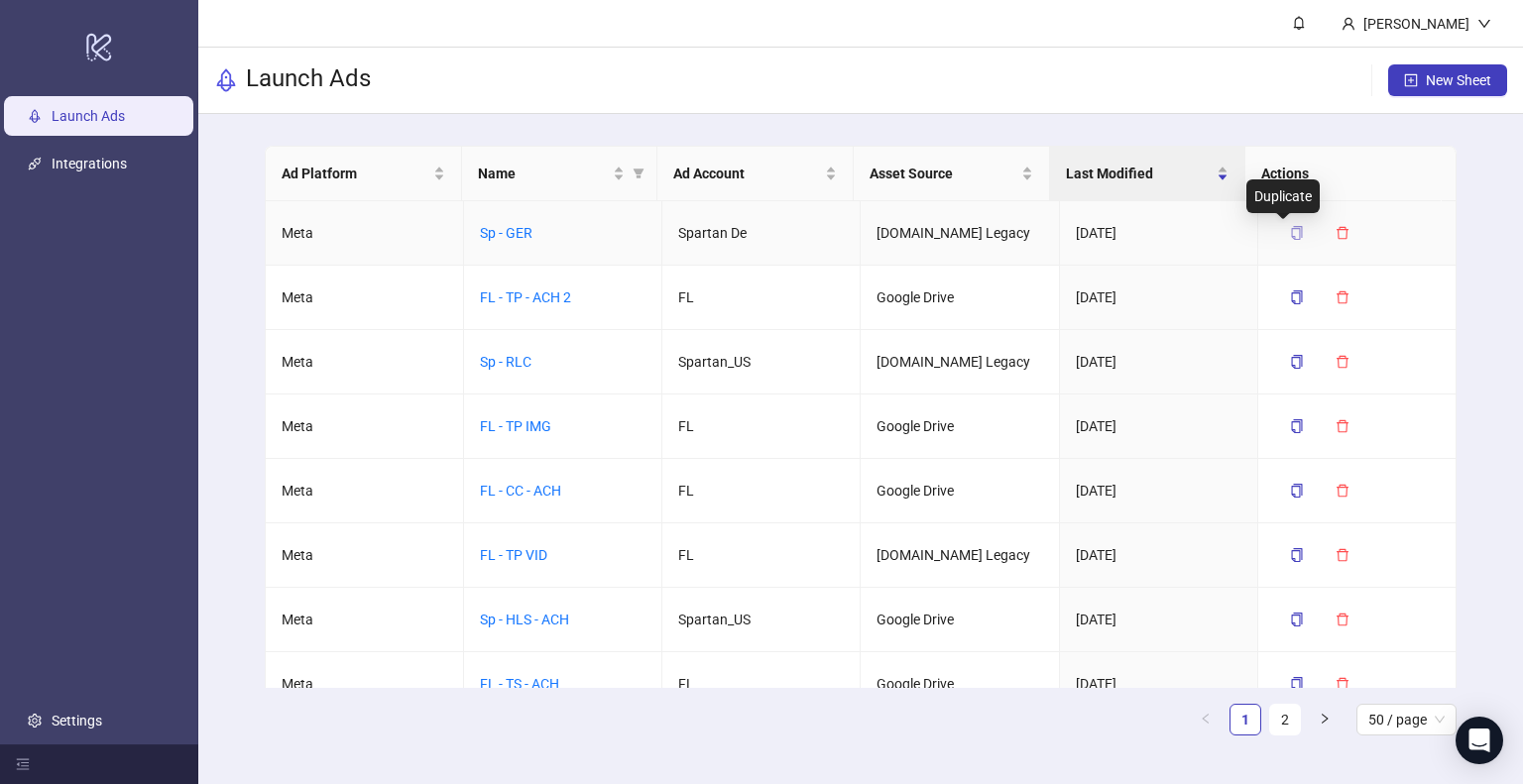 click 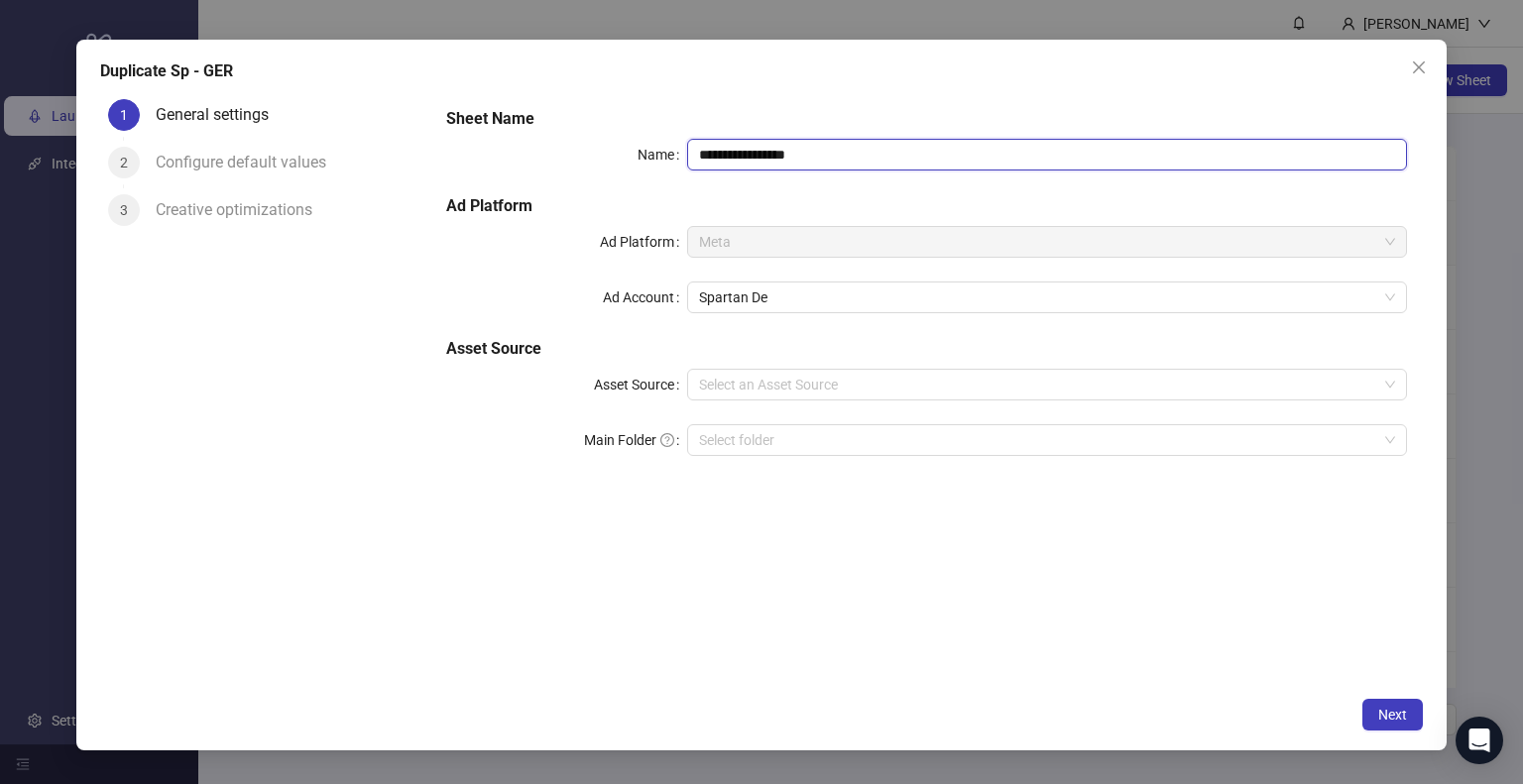 drag, startPoint x: 756, startPoint y: 154, endPoint x: 864, endPoint y: 162, distance: 108.29589 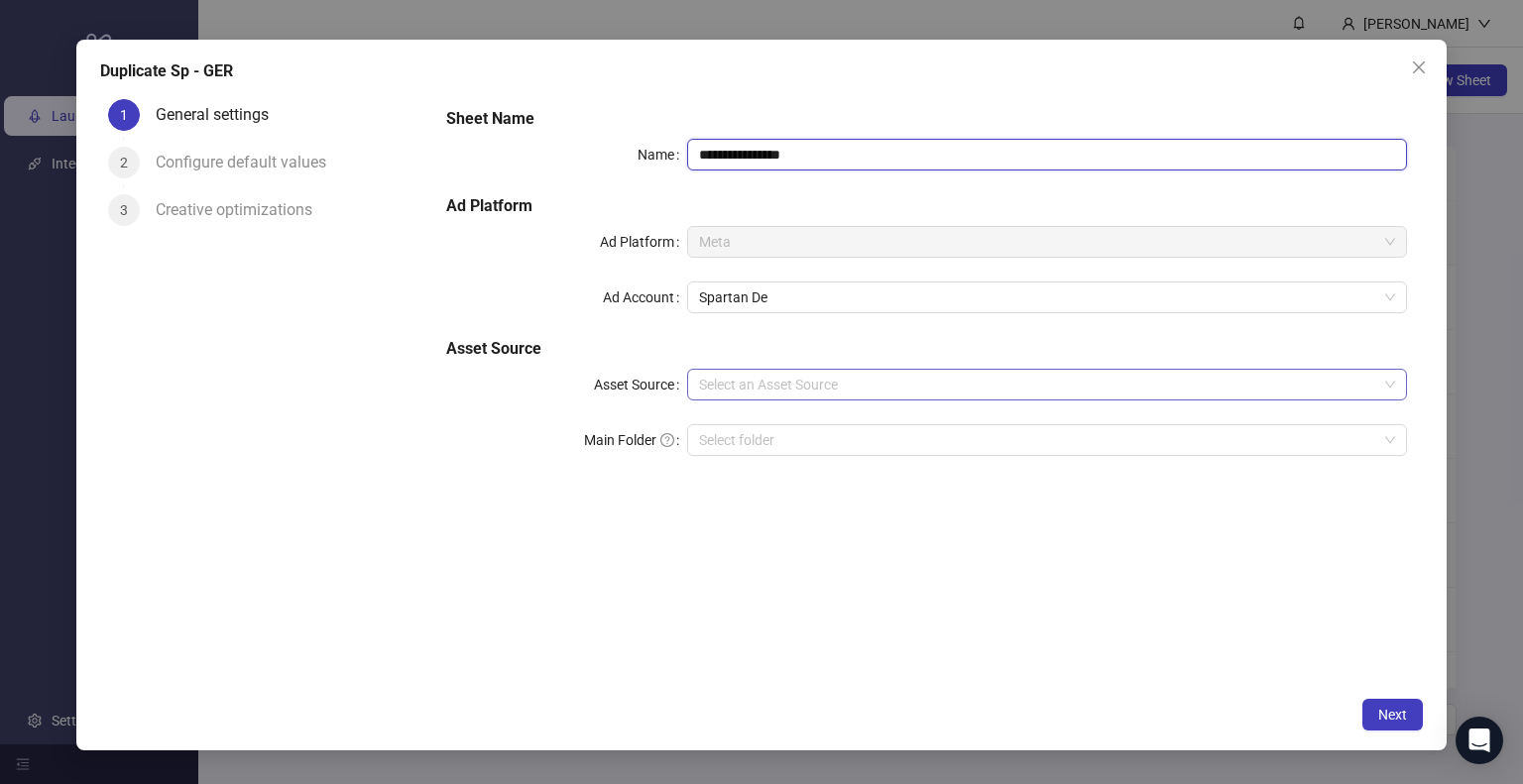 type on "**********" 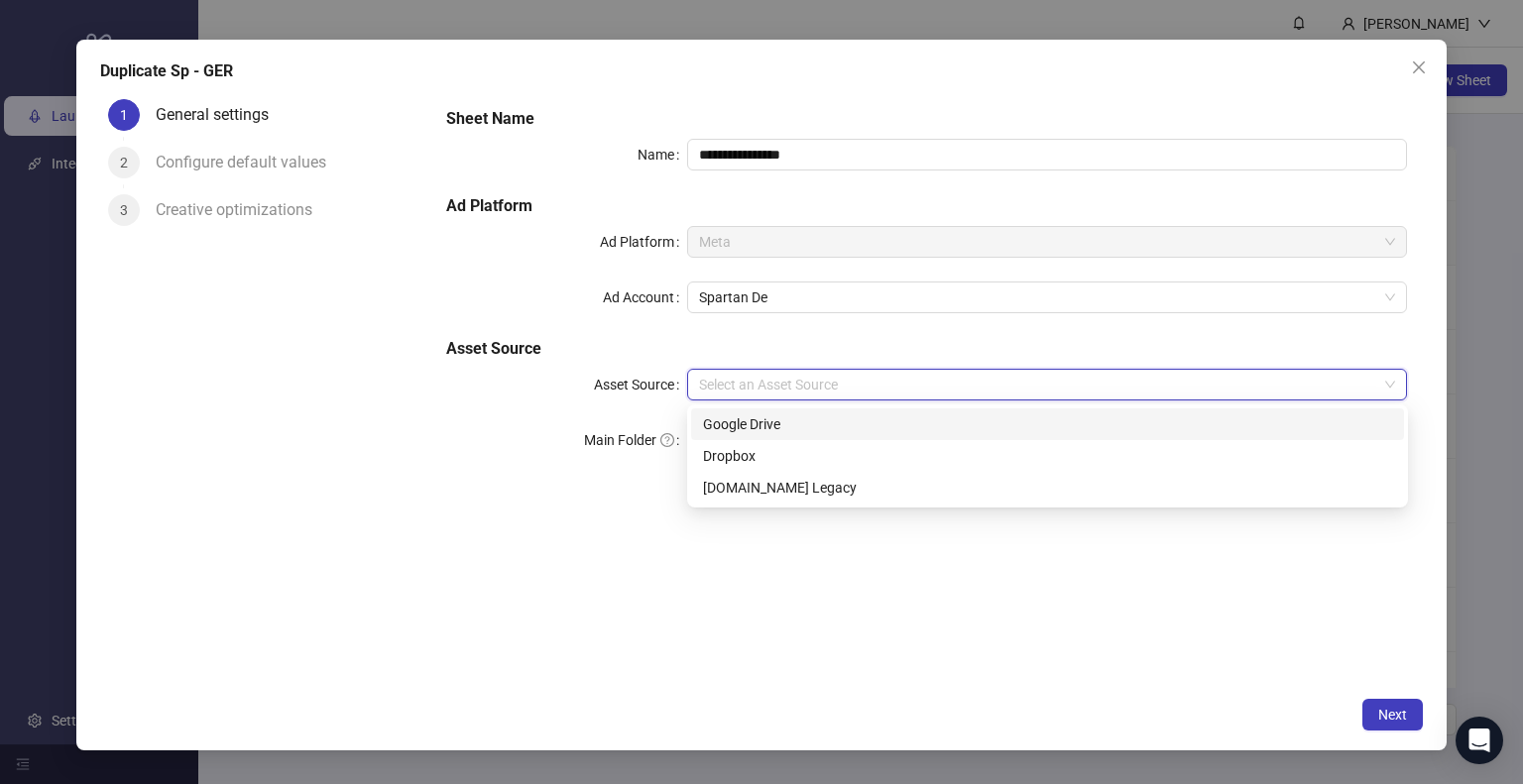 click on "Asset Source" at bounding box center [1038, 385] 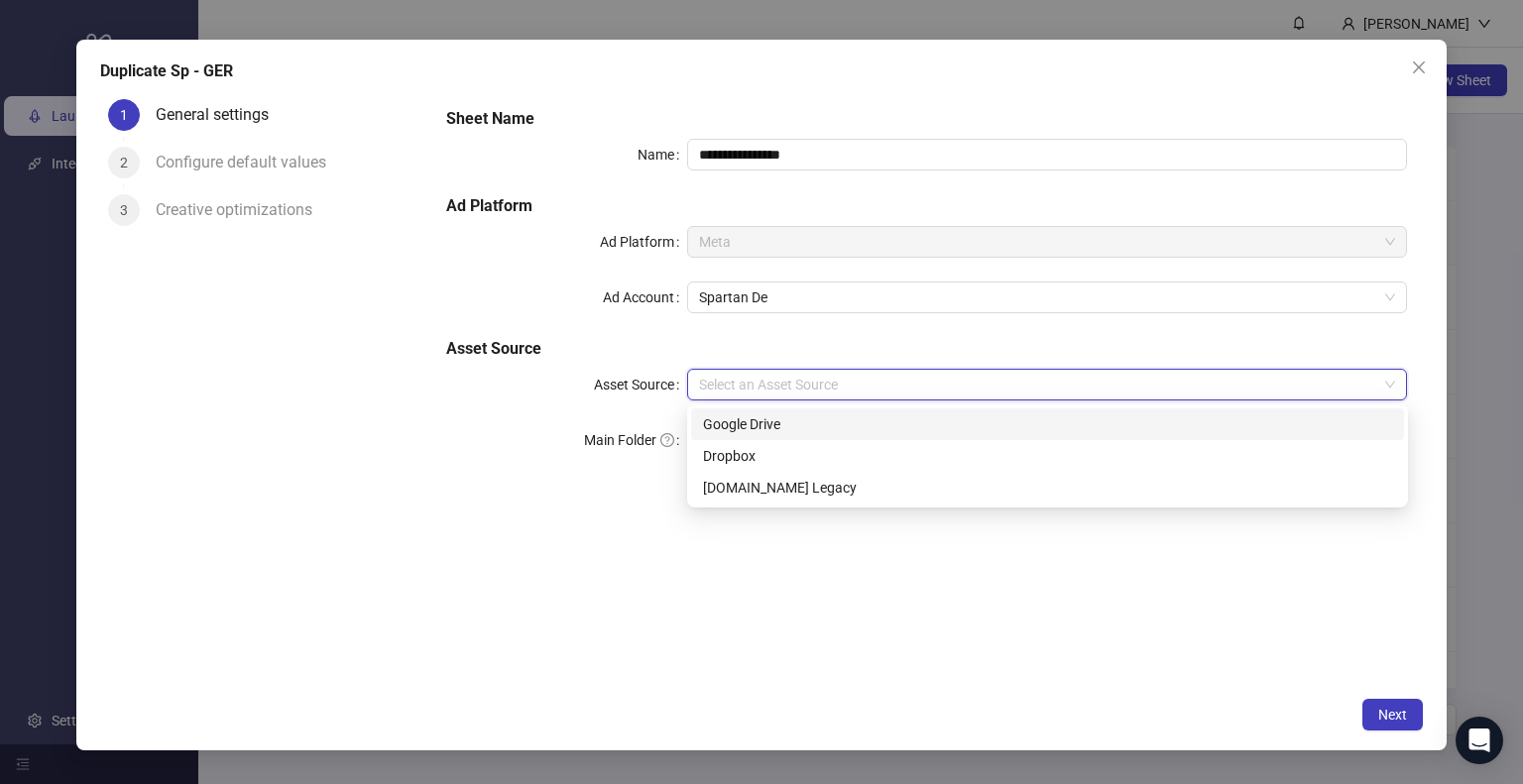 click on "Google Drive" at bounding box center [1047, 424] 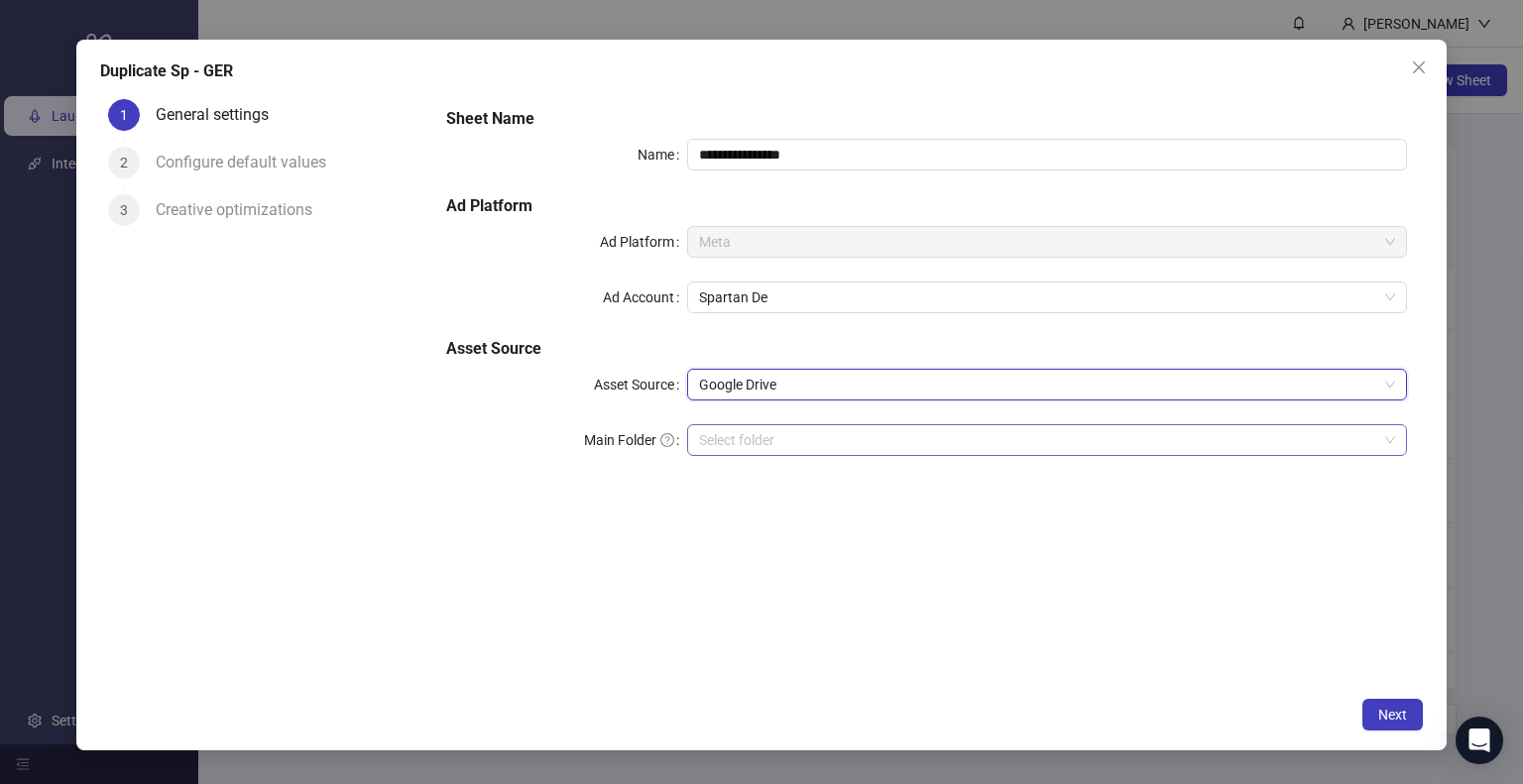 click on "Main Folder" at bounding box center [1038, 440] 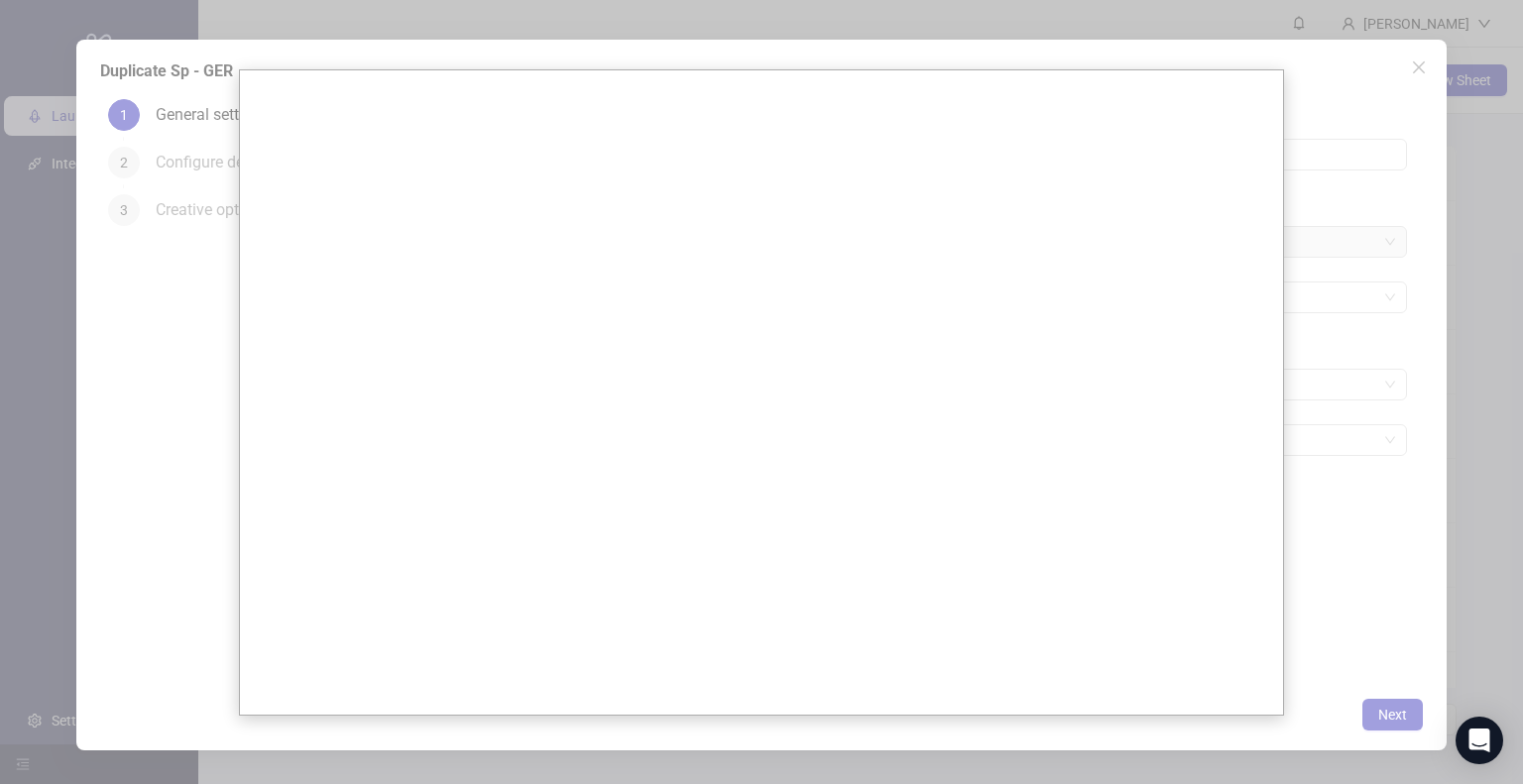 click at bounding box center (762, 392) 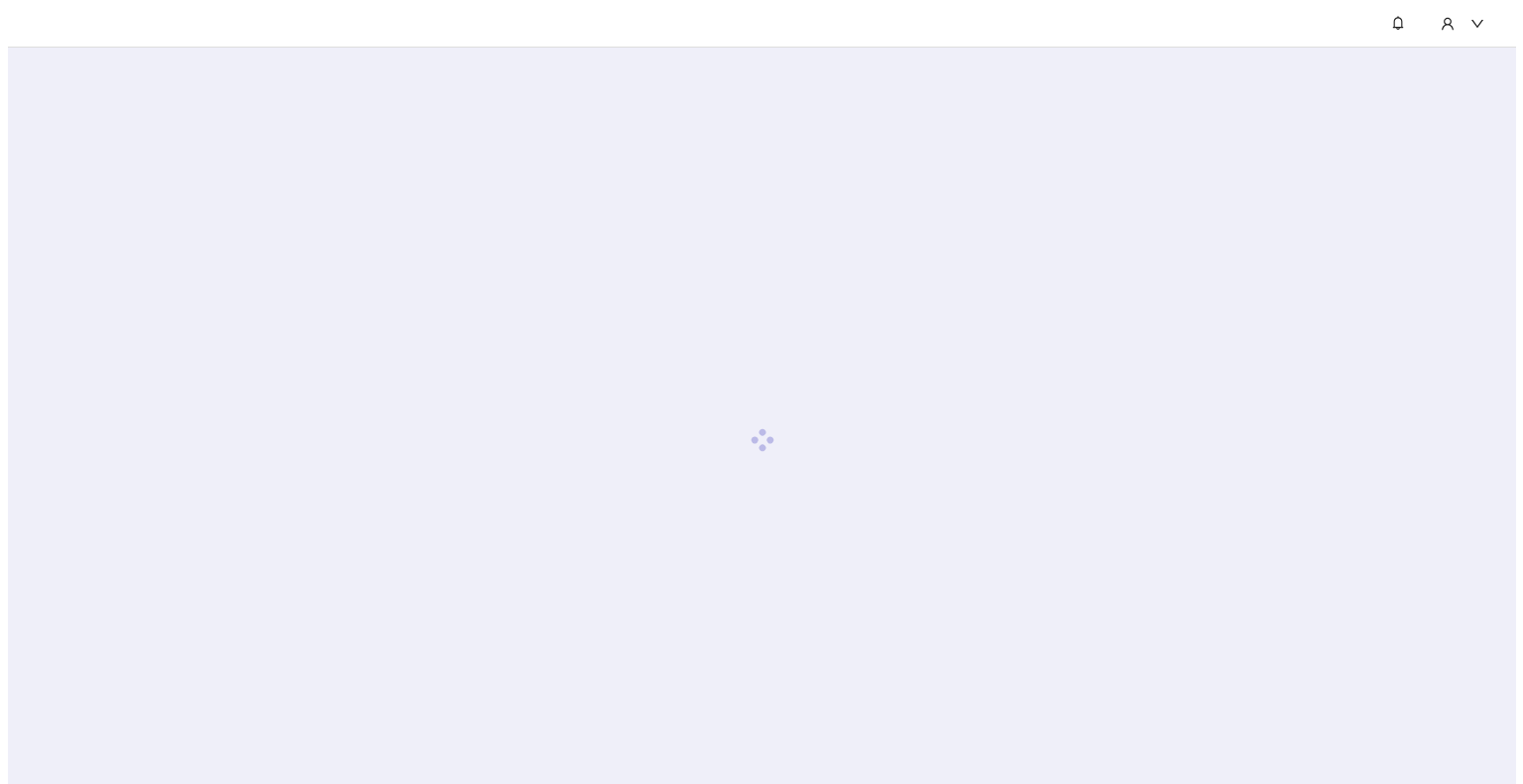 scroll, scrollTop: 0, scrollLeft: 0, axis: both 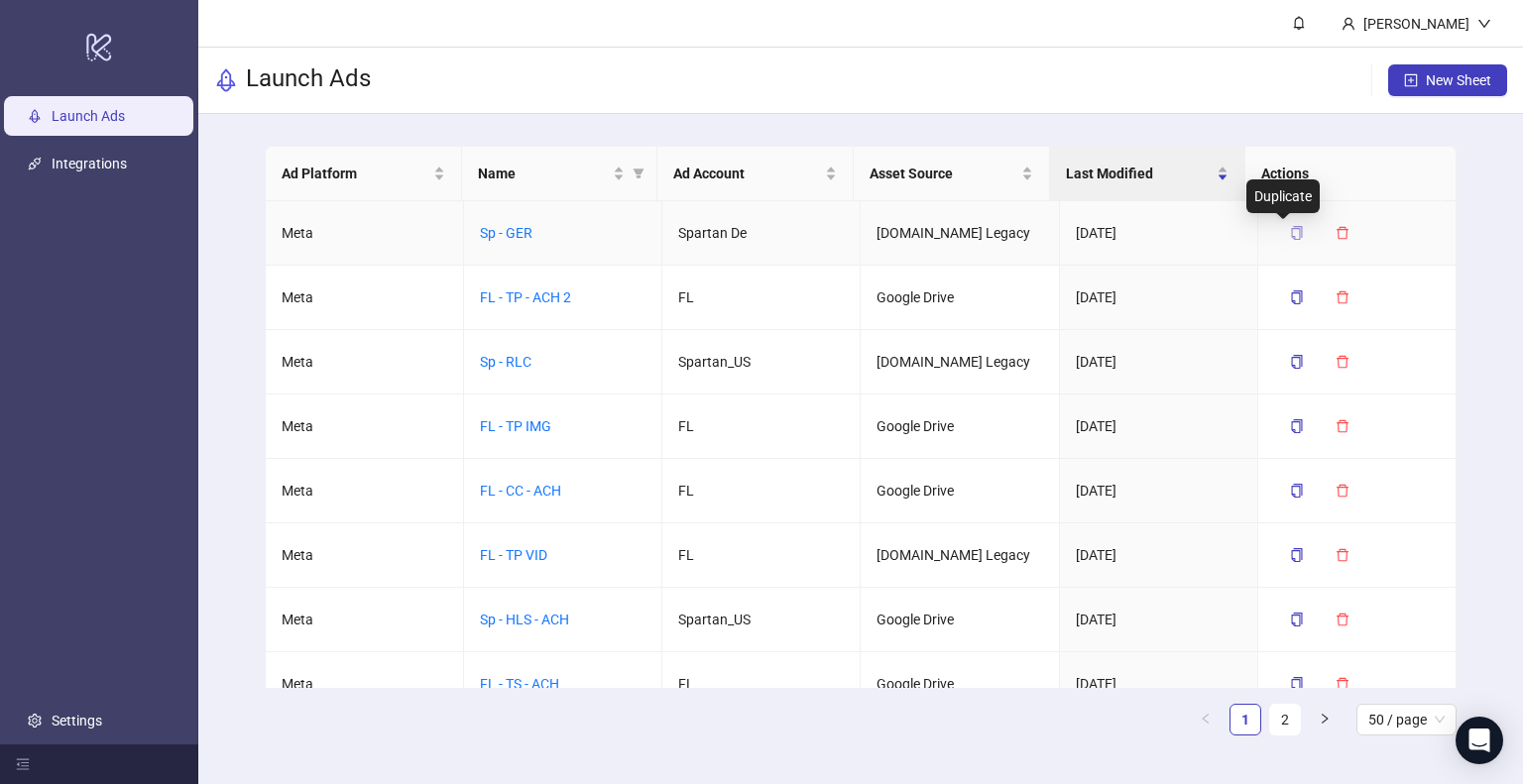 click 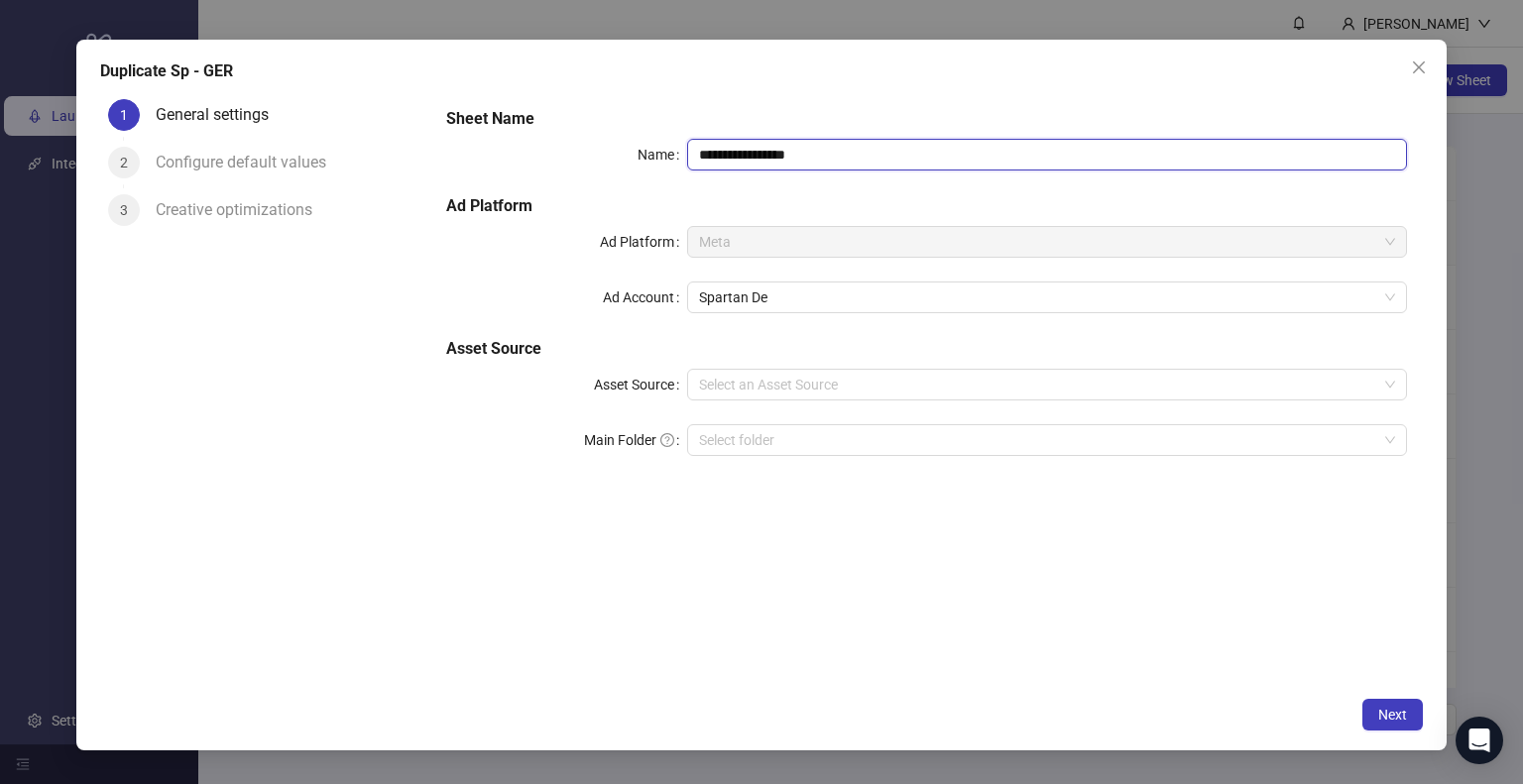 drag, startPoint x: 762, startPoint y: 161, endPoint x: 933, endPoint y: 177, distance: 171.74691 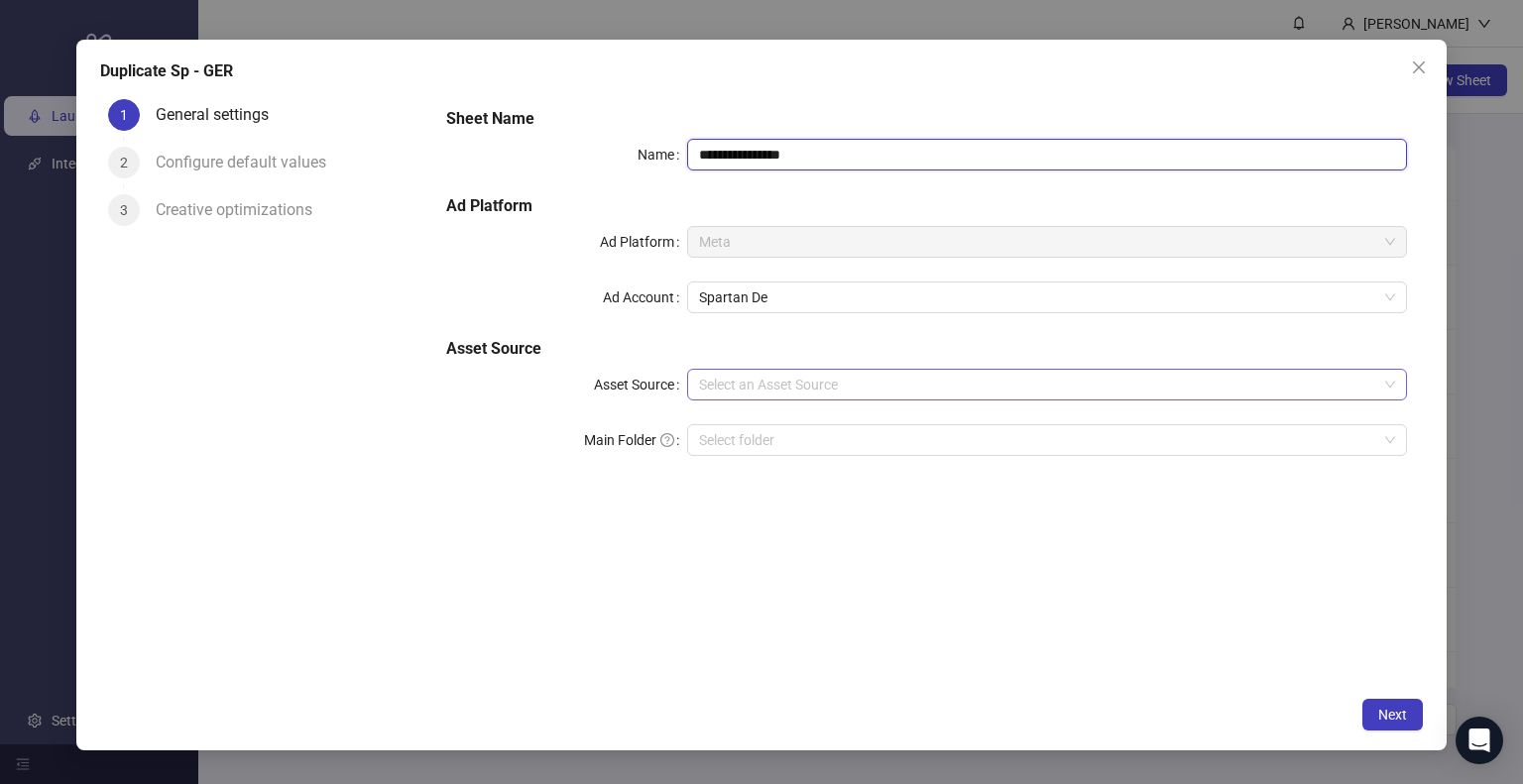 type on "**********" 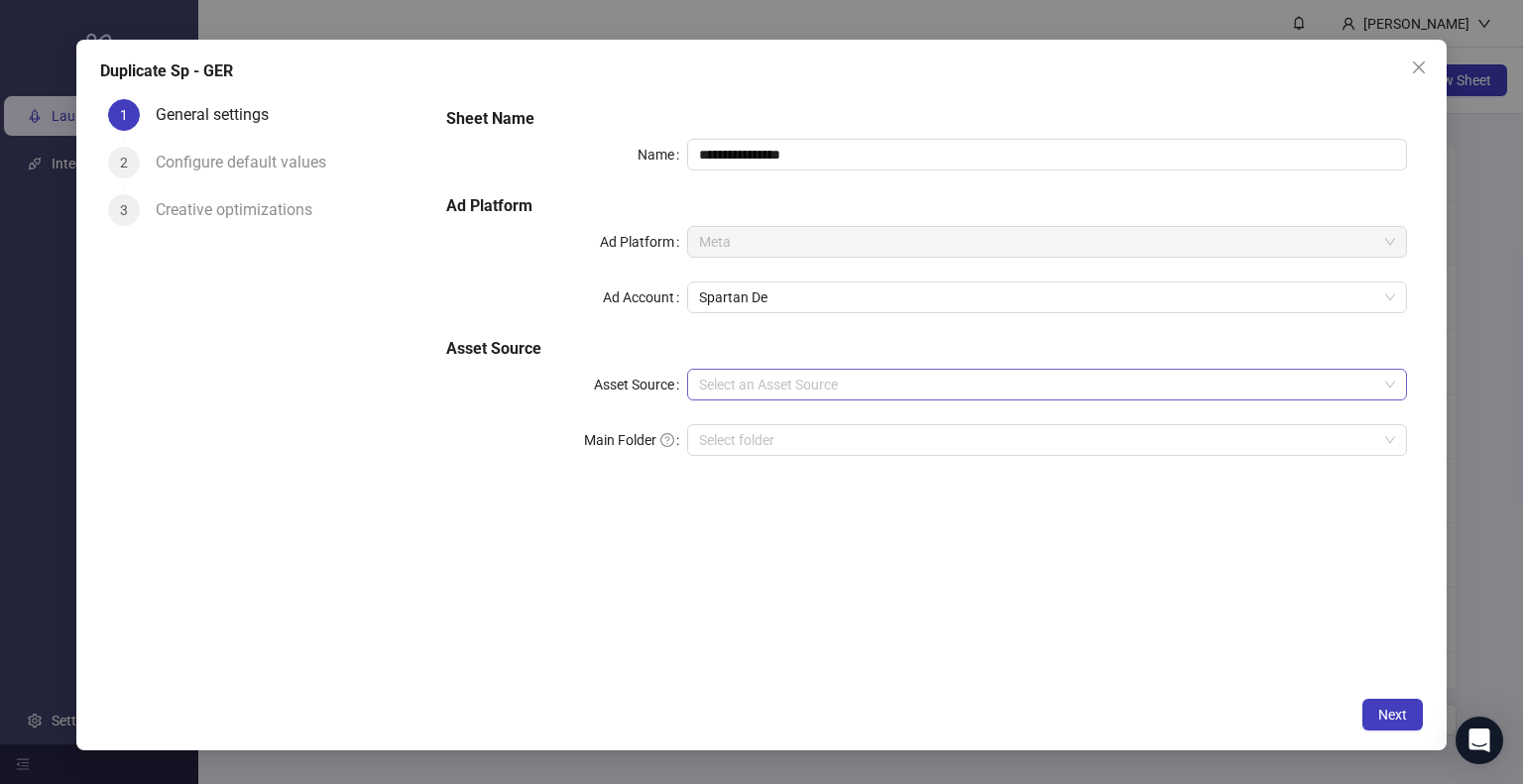 click on "Asset Source" at bounding box center [1038, 385] 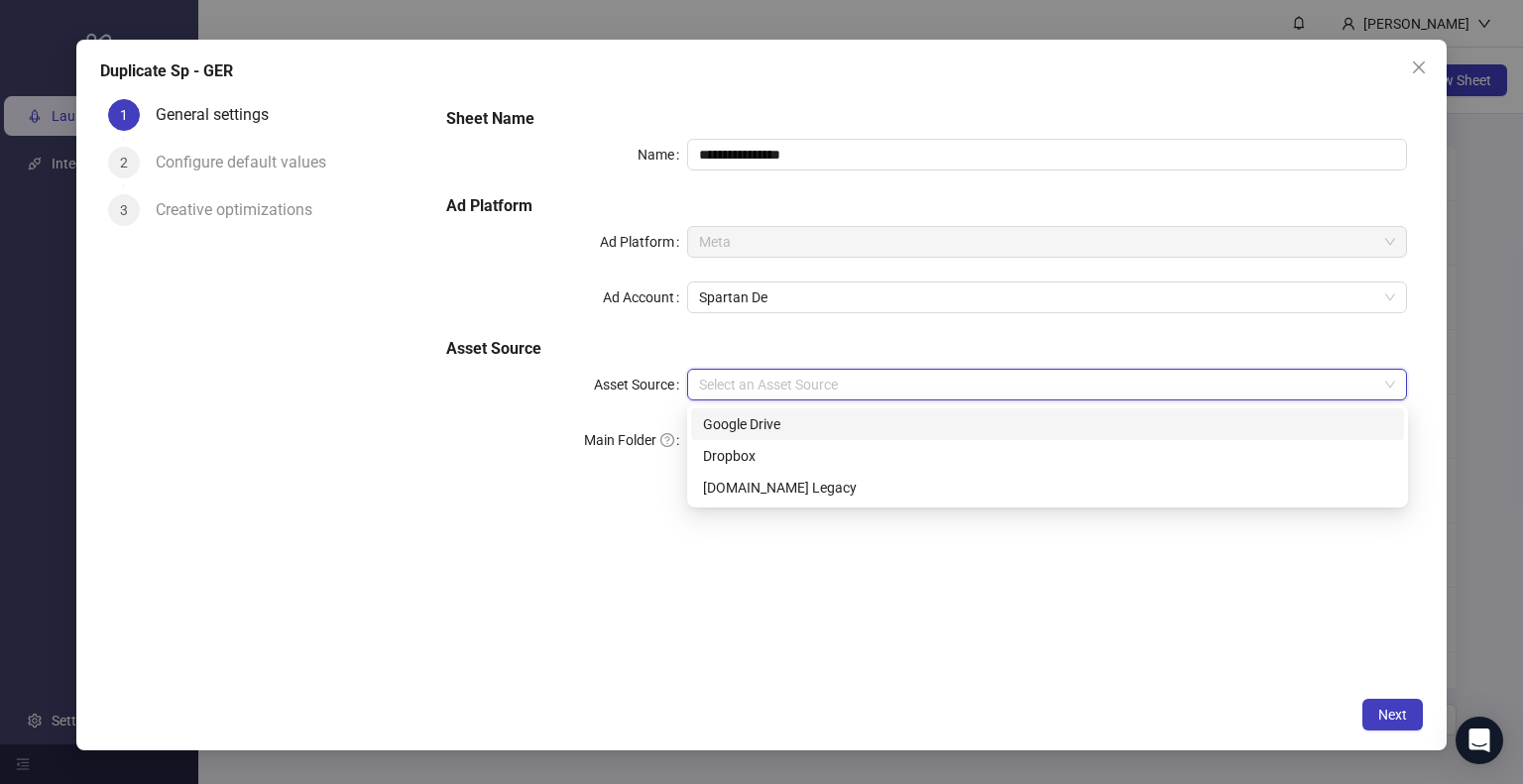 click on "Google Drive" at bounding box center [1047, 424] 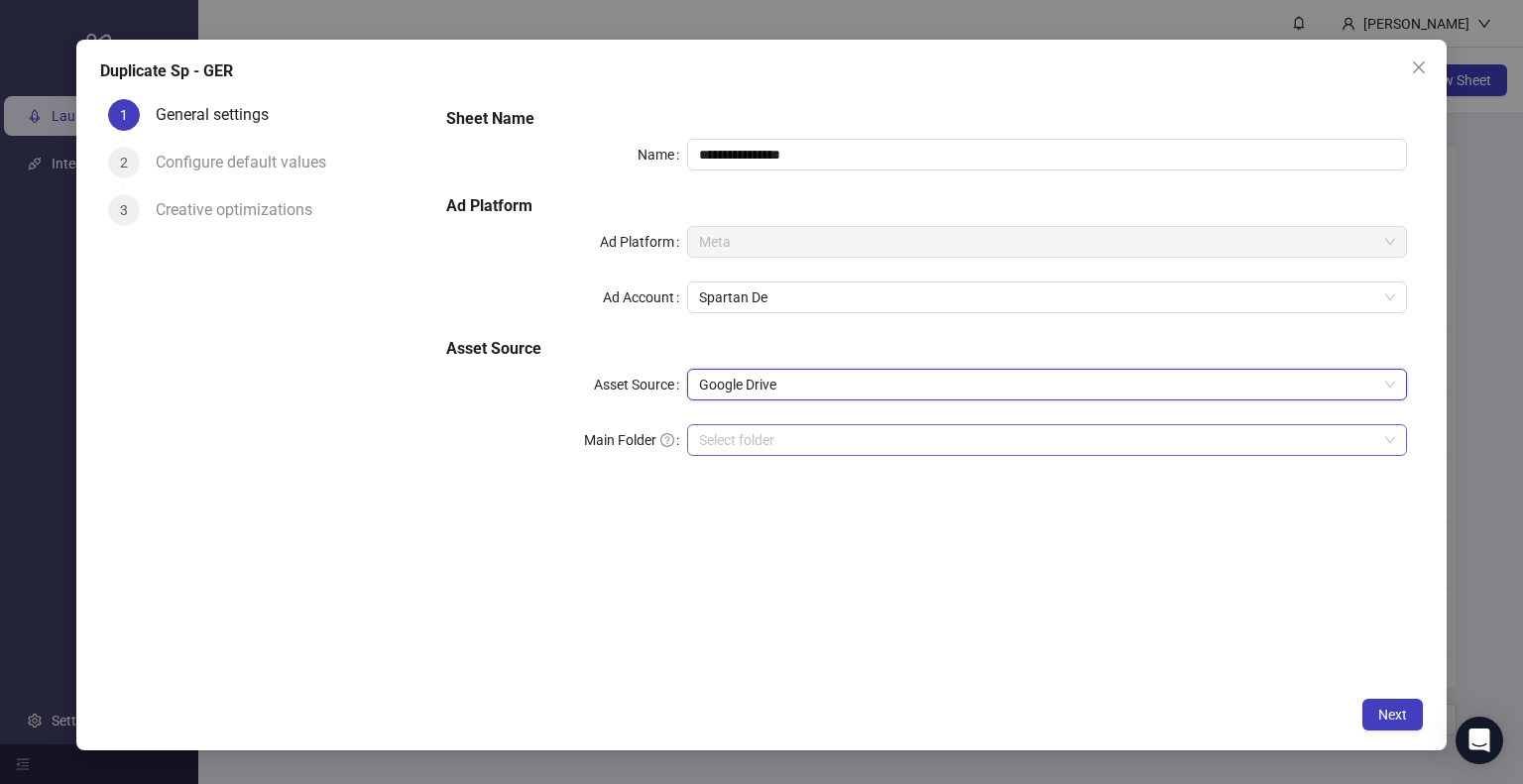 click on "Main Folder" at bounding box center (1038, 440) 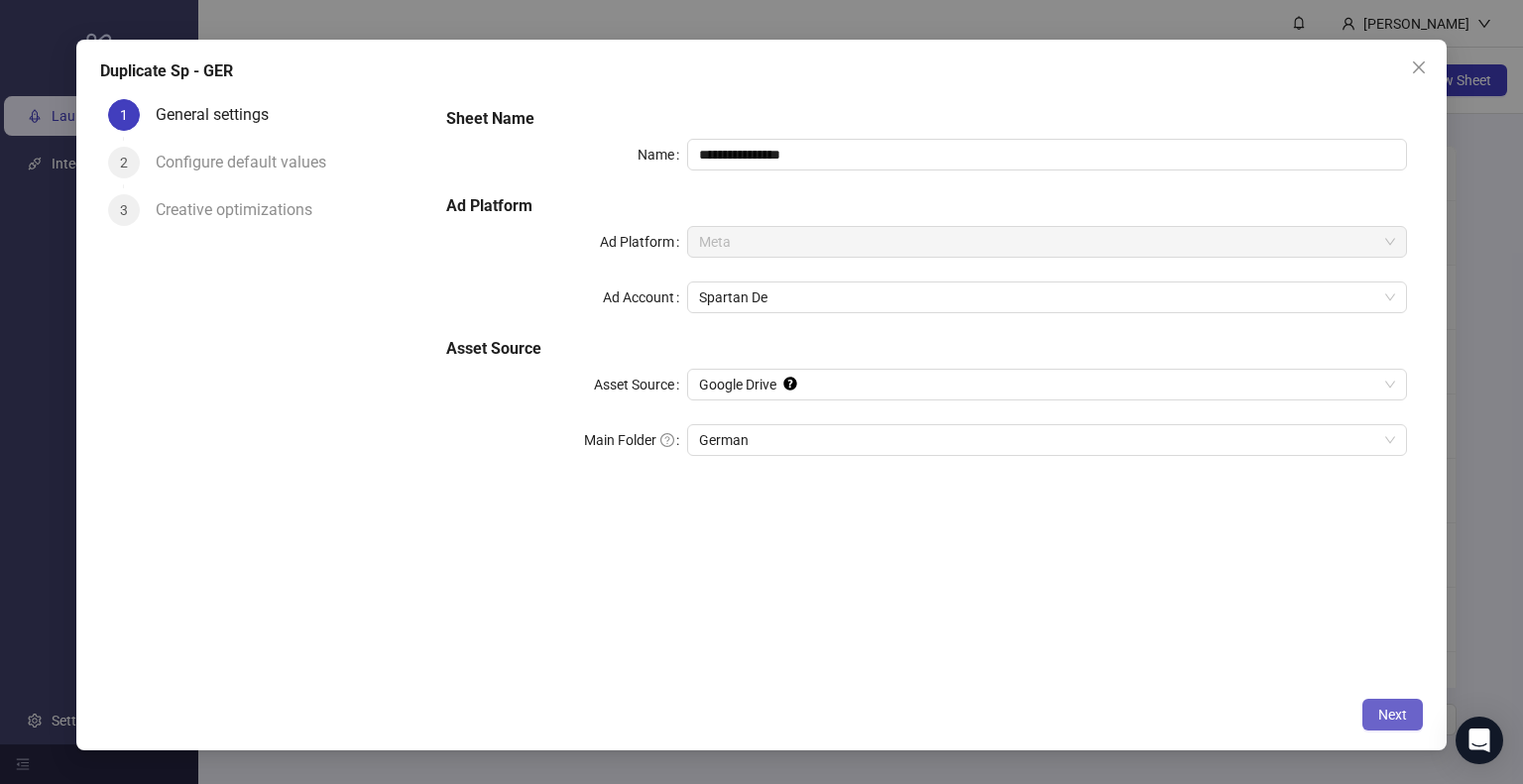 click on "Next" at bounding box center (1392, 715) 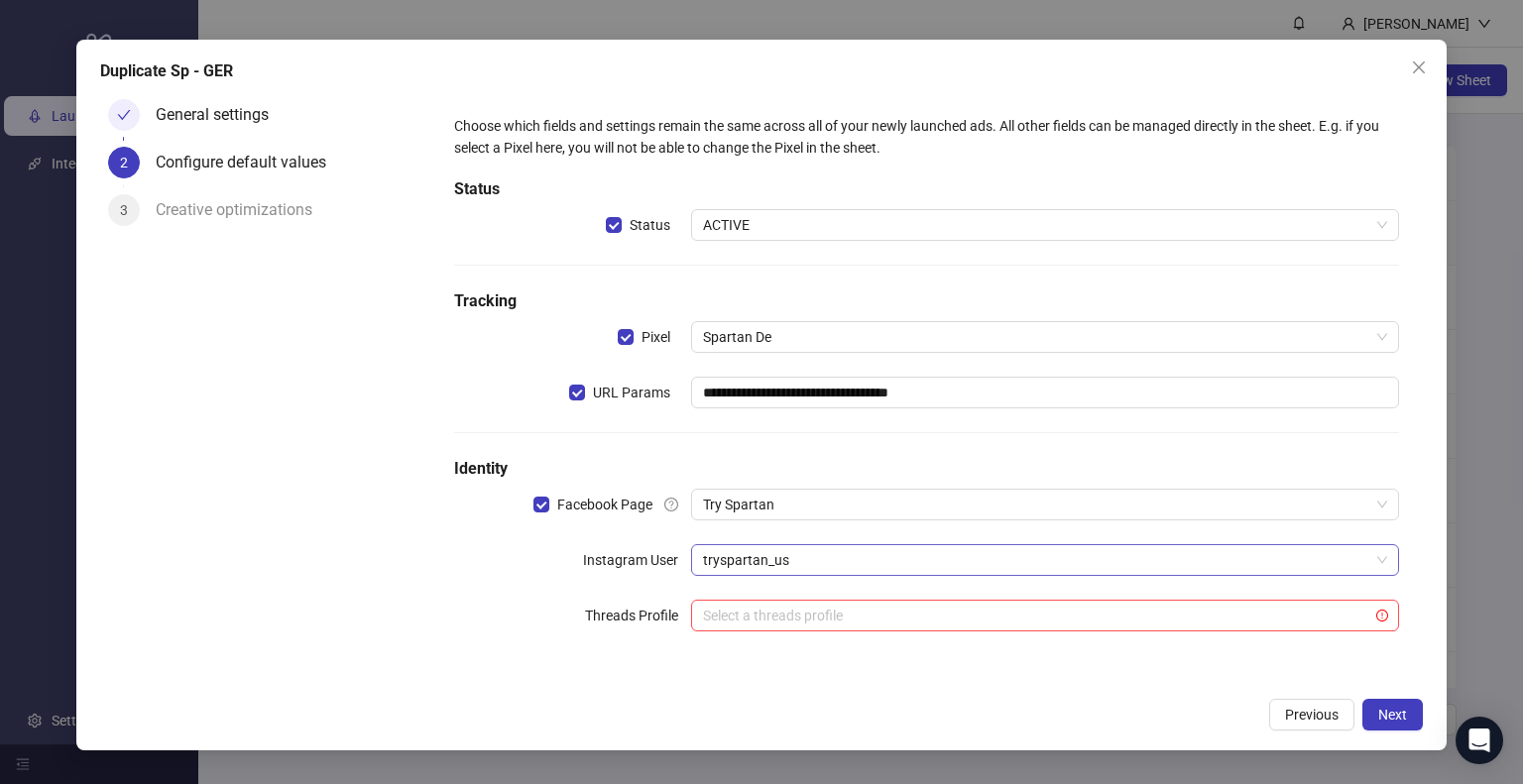 click on "tryspartan_us" at bounding box center [1045, 560] 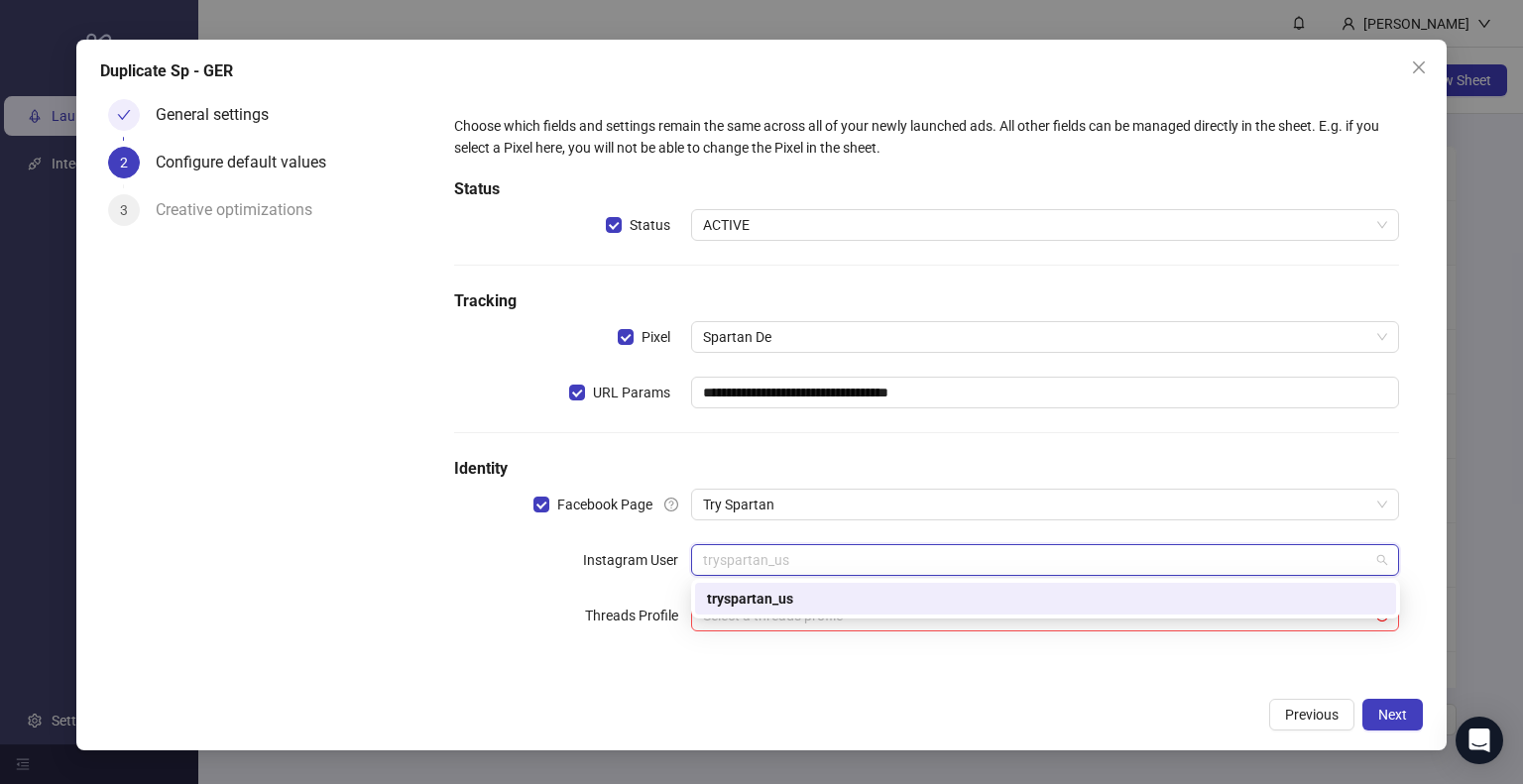 click on "**********" at bounding box center [926, 385] 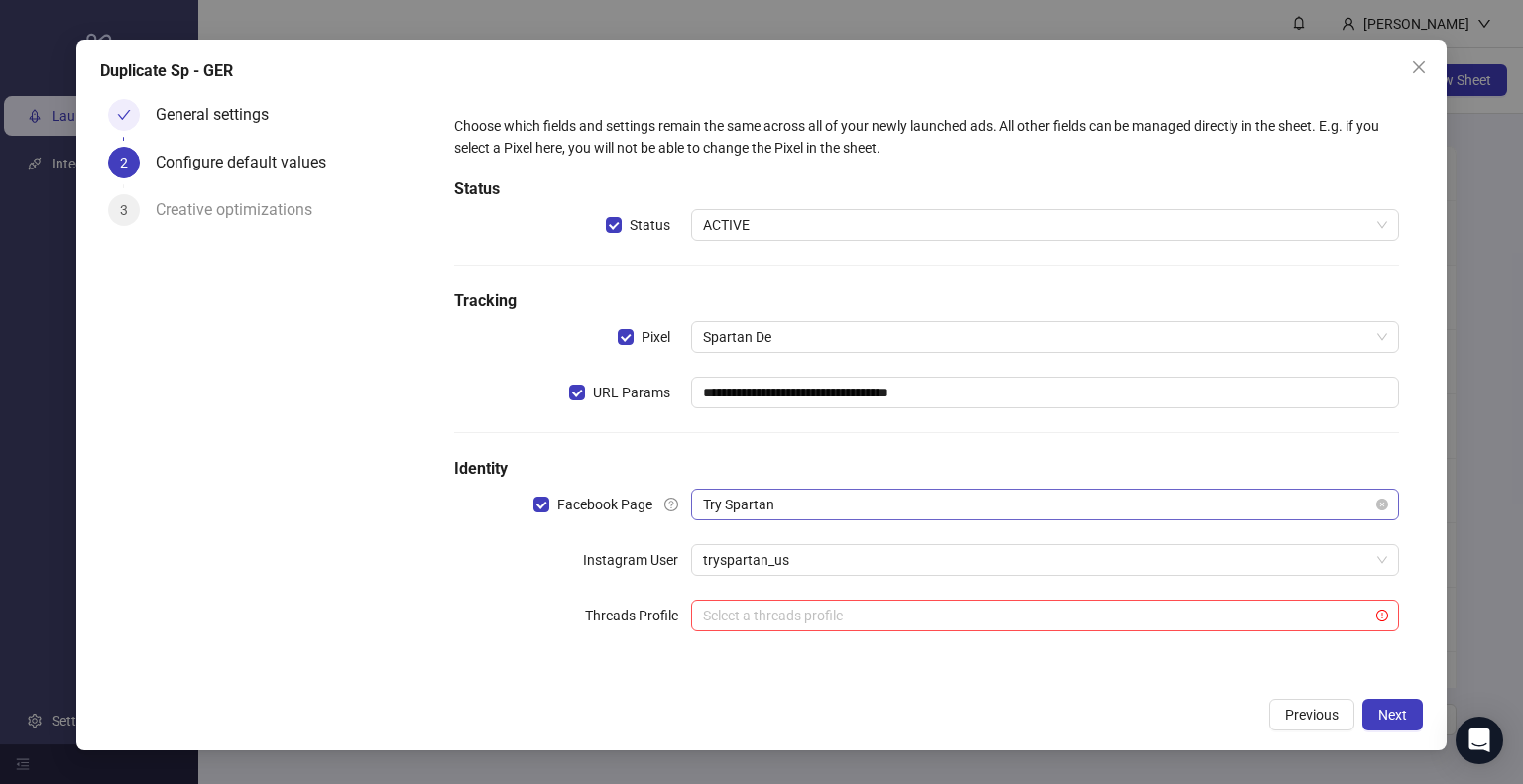 click on "Try Spartan" at bounding box center (1045, 504) 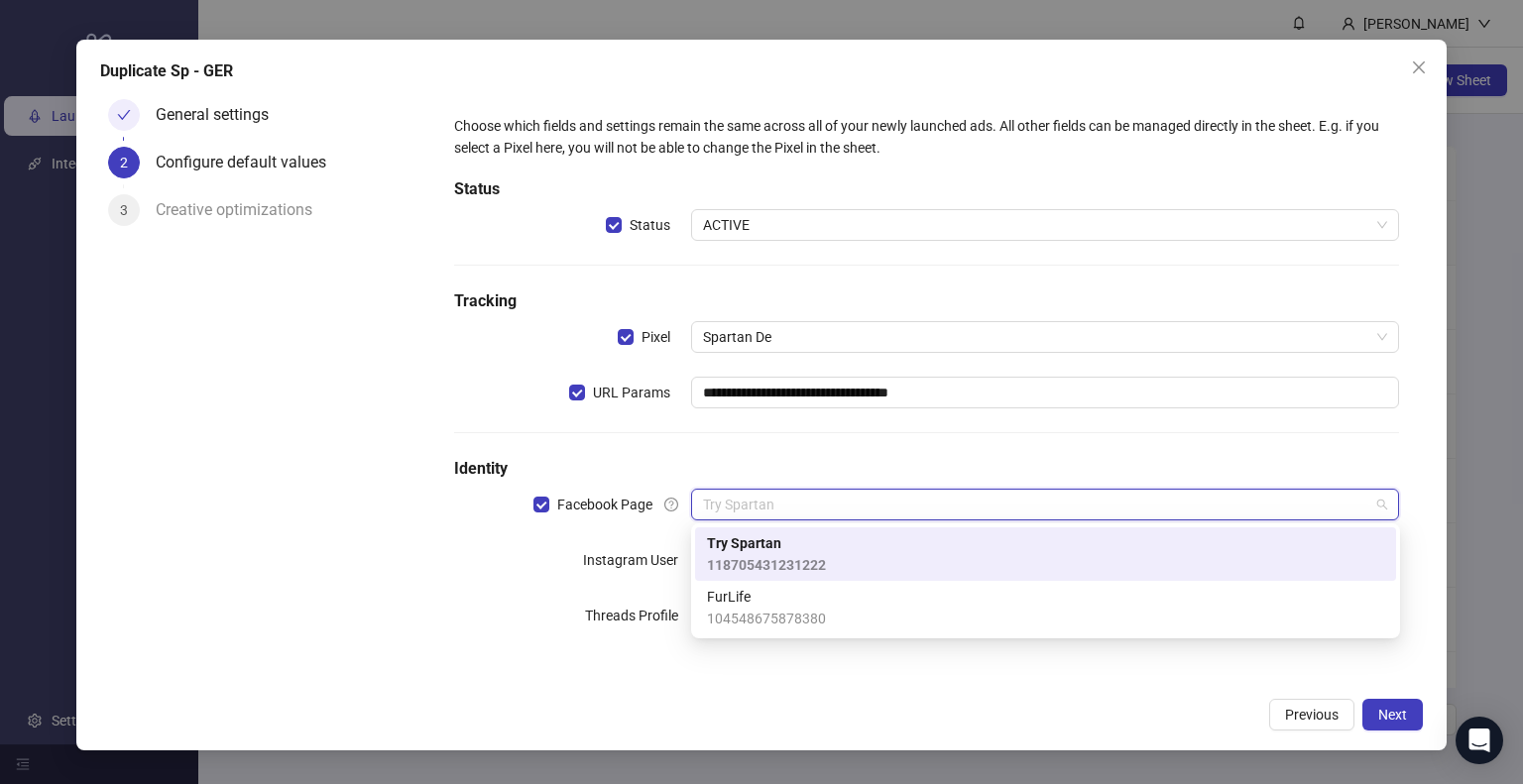 click on "Identity" at bounding box center (926, 469) 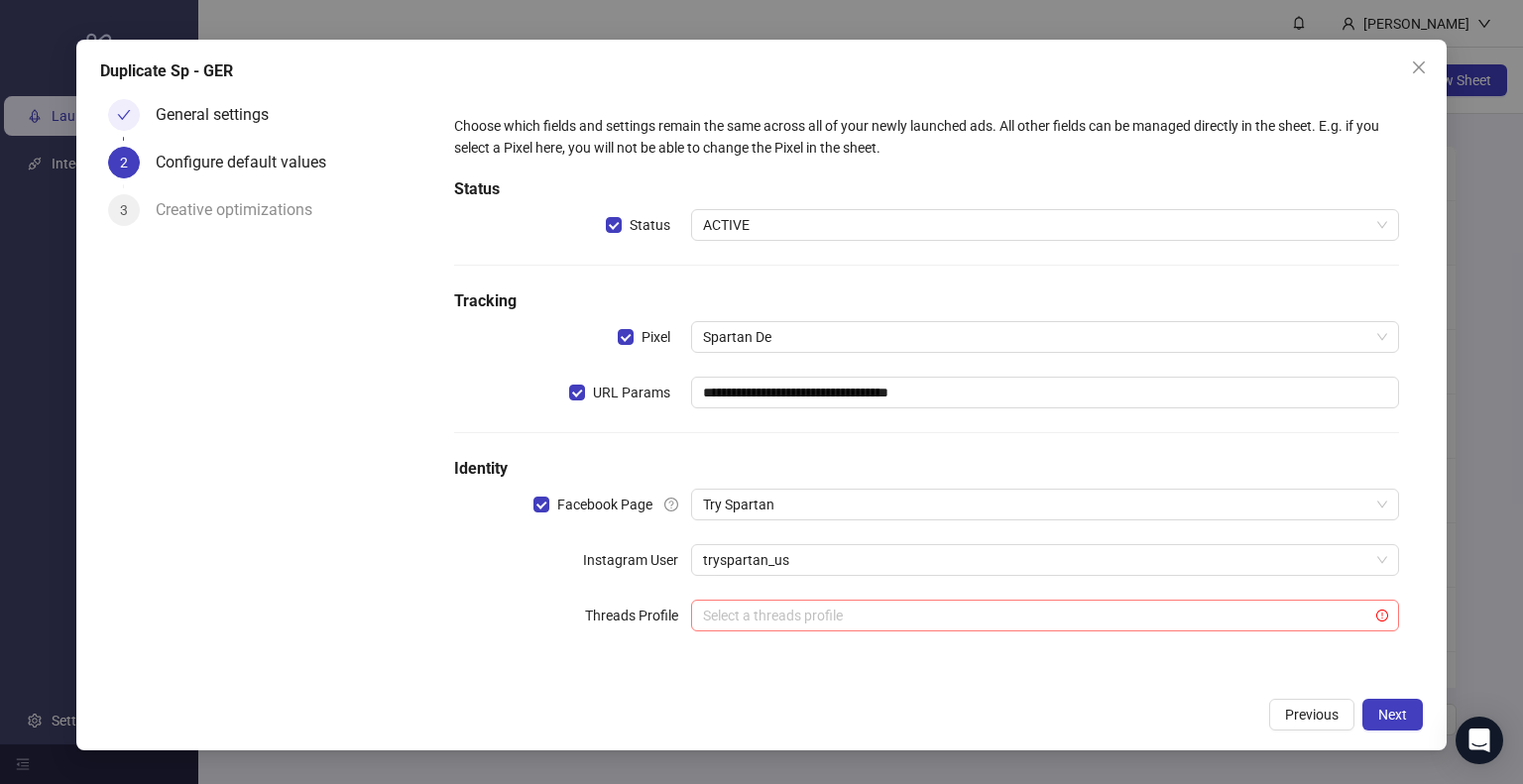 click at bounding box center [1036, 616] 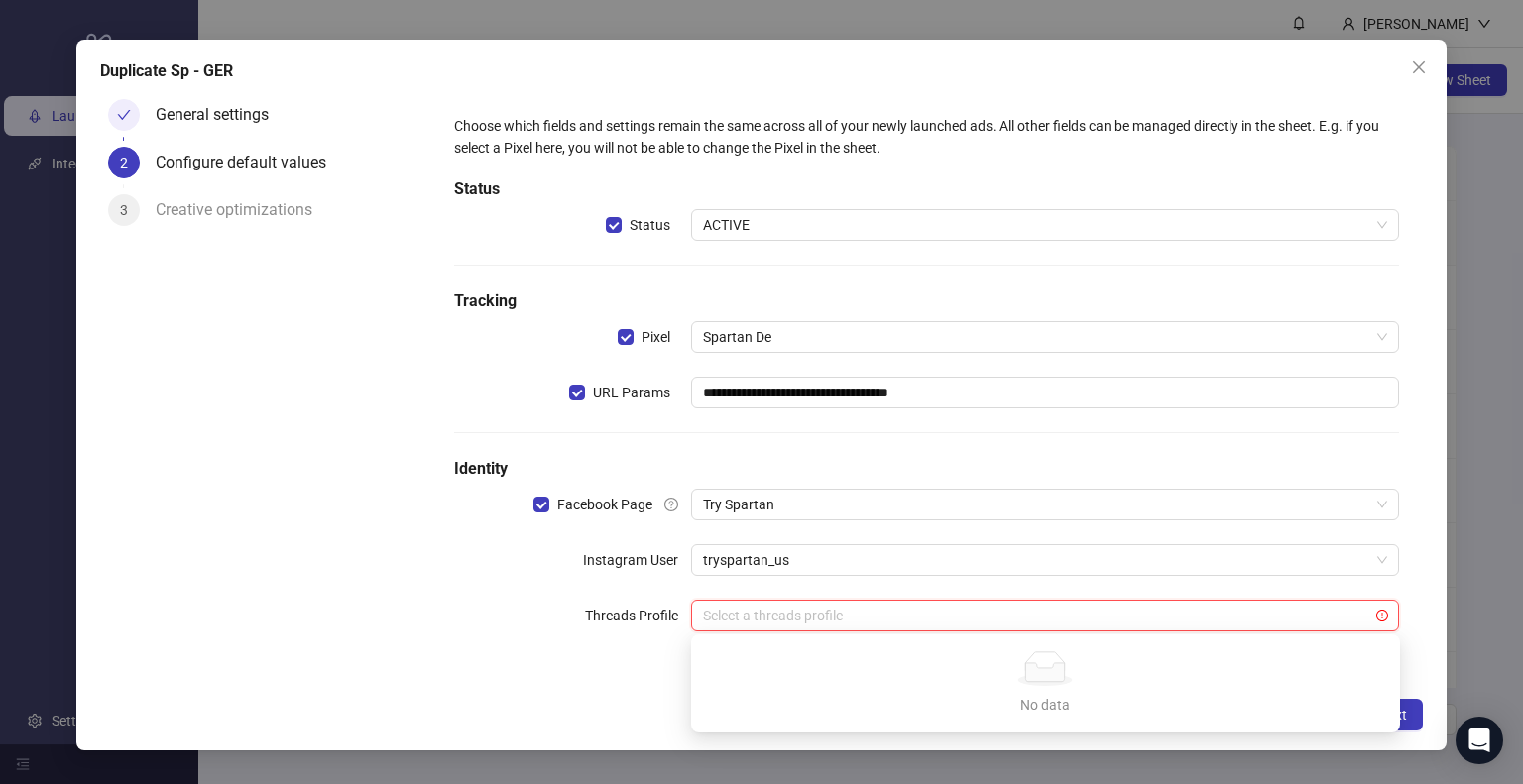 click on "Threads Profile" at bounding box center (572, 616) 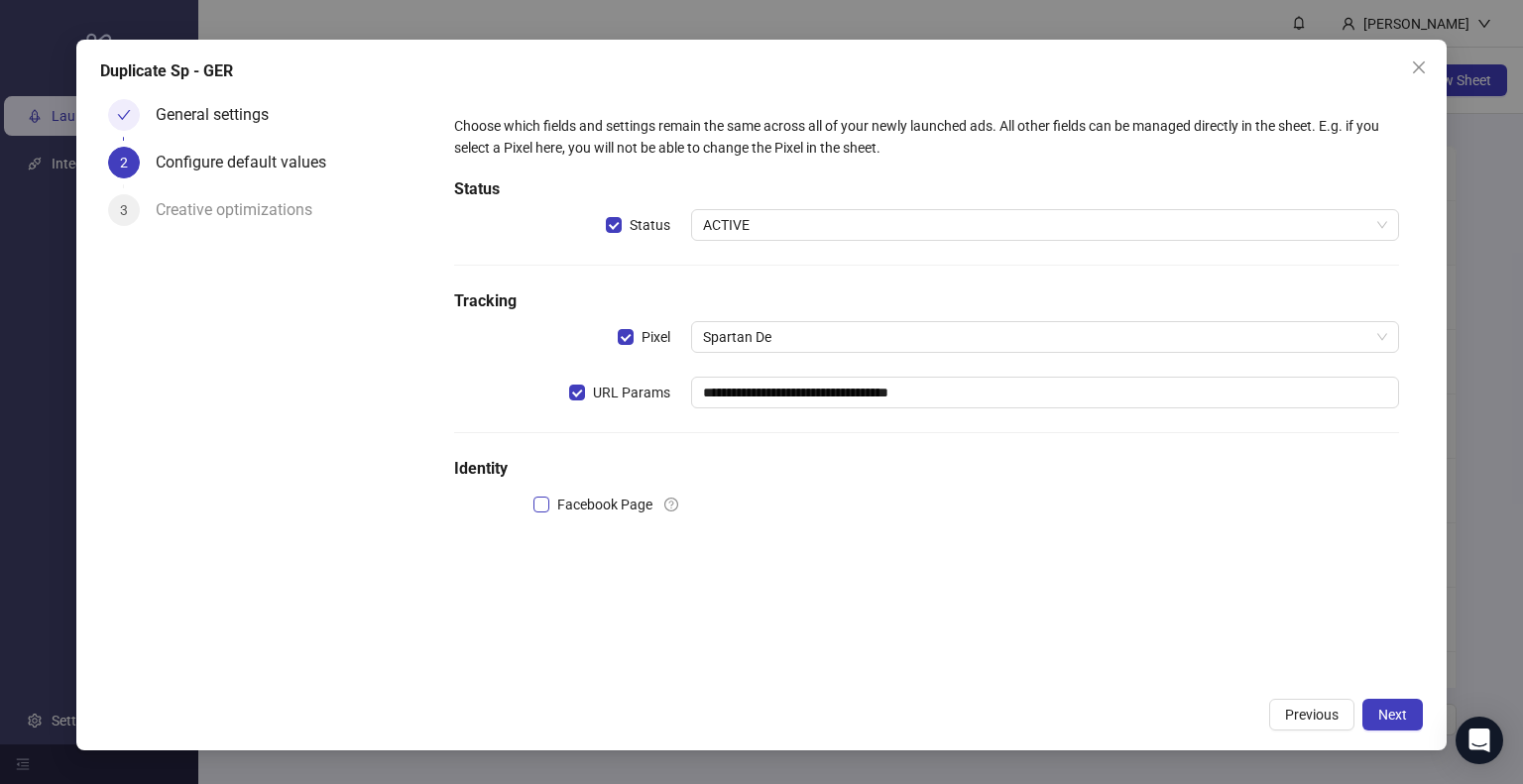 click on "Facebook Page" at bounding box center (605, 504) 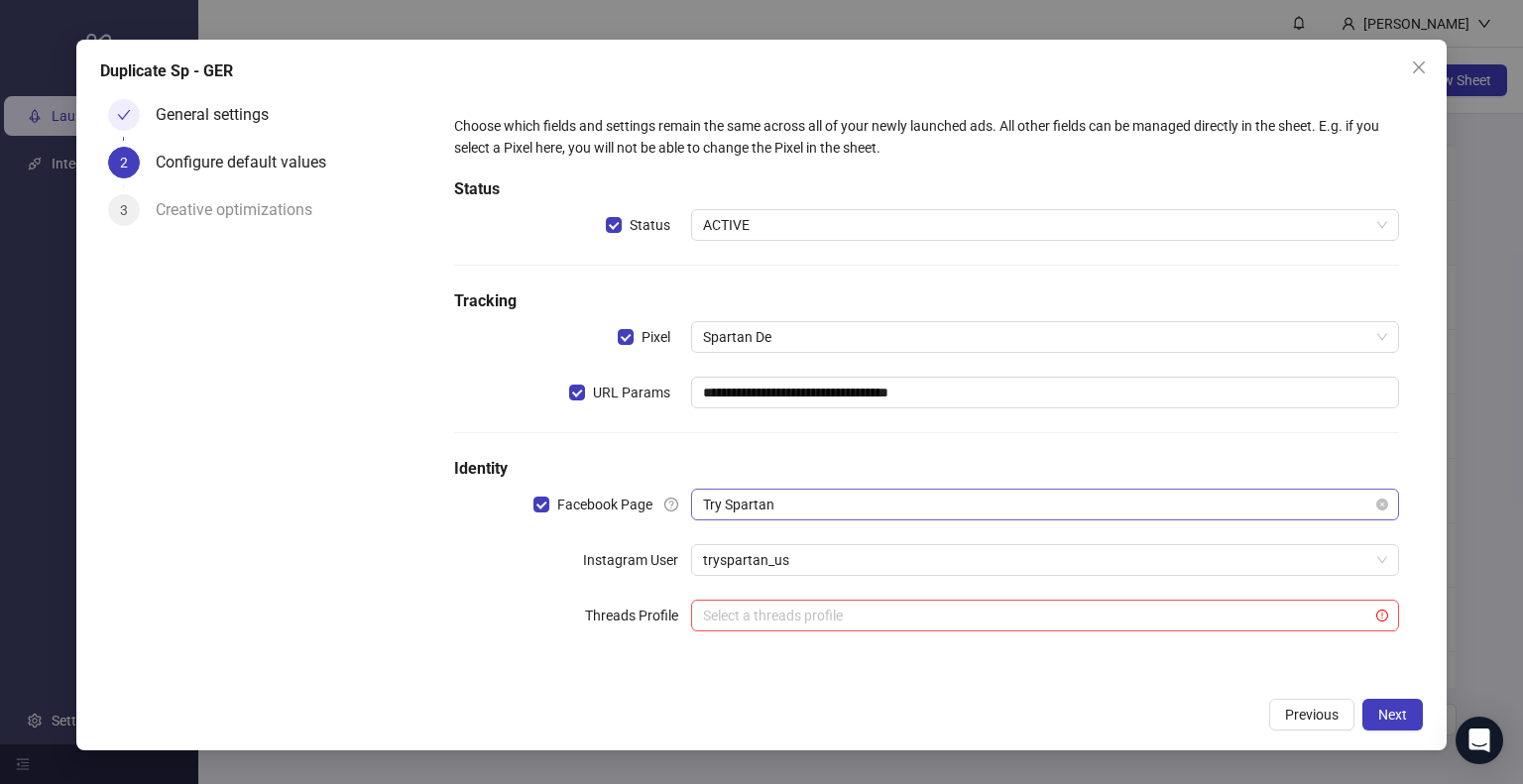click on "Try Spartan" at bounding box center [1045, 504] 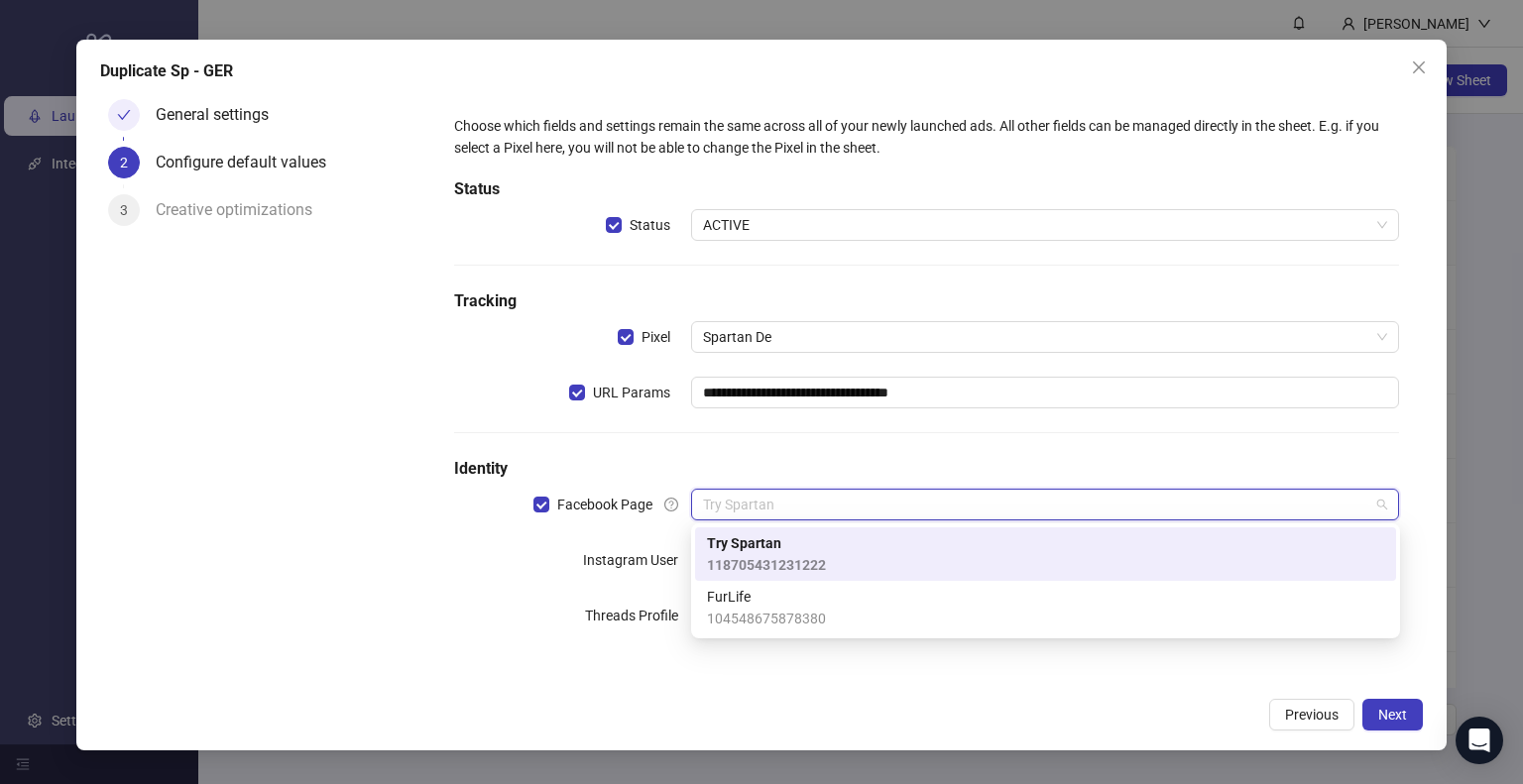 click on "Instagram User" at bounding box center (572, 560) 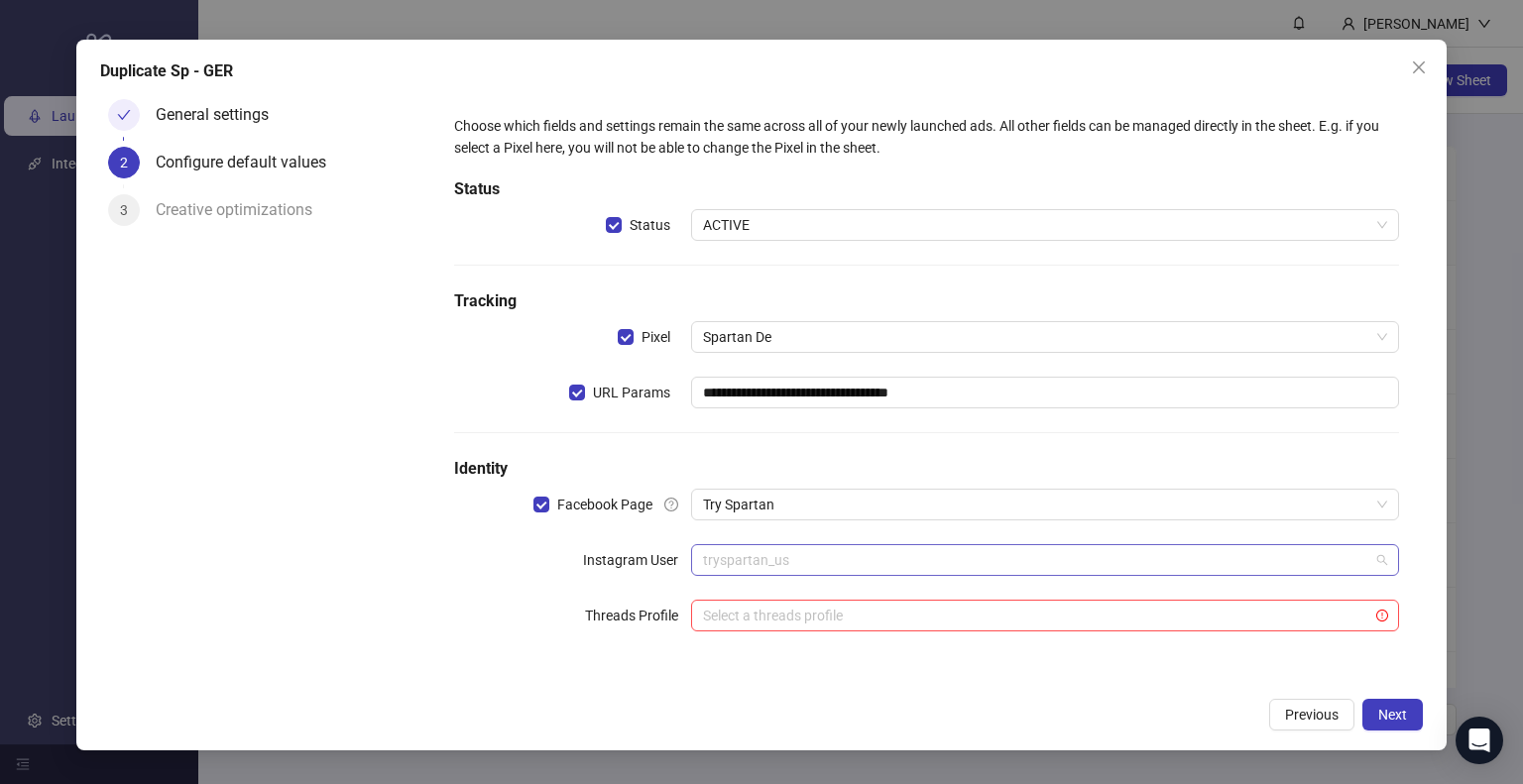 click on "tryspartan_us" at bounding box center [1045, 560] 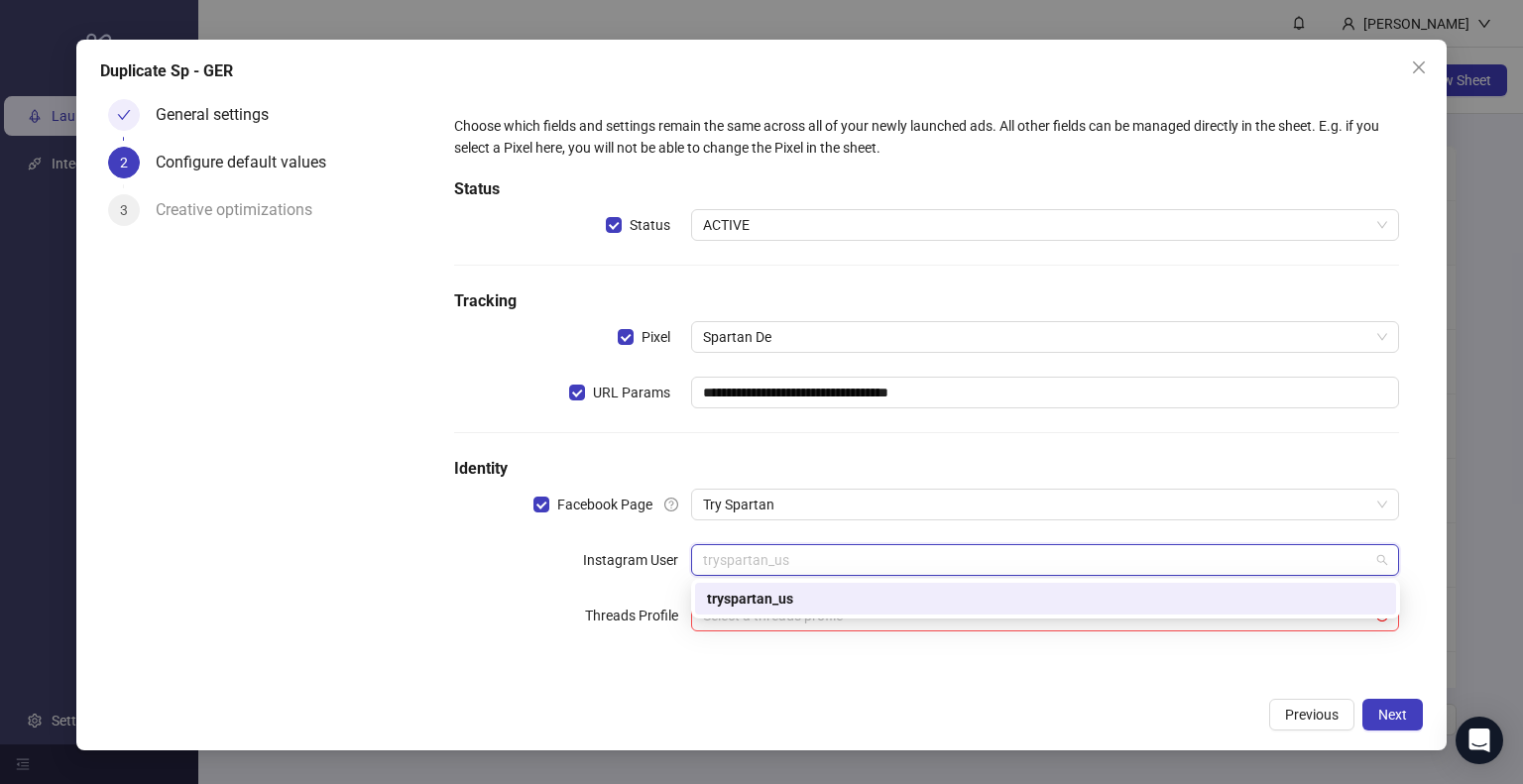 click on "**********" at bounding box center (926, 385) 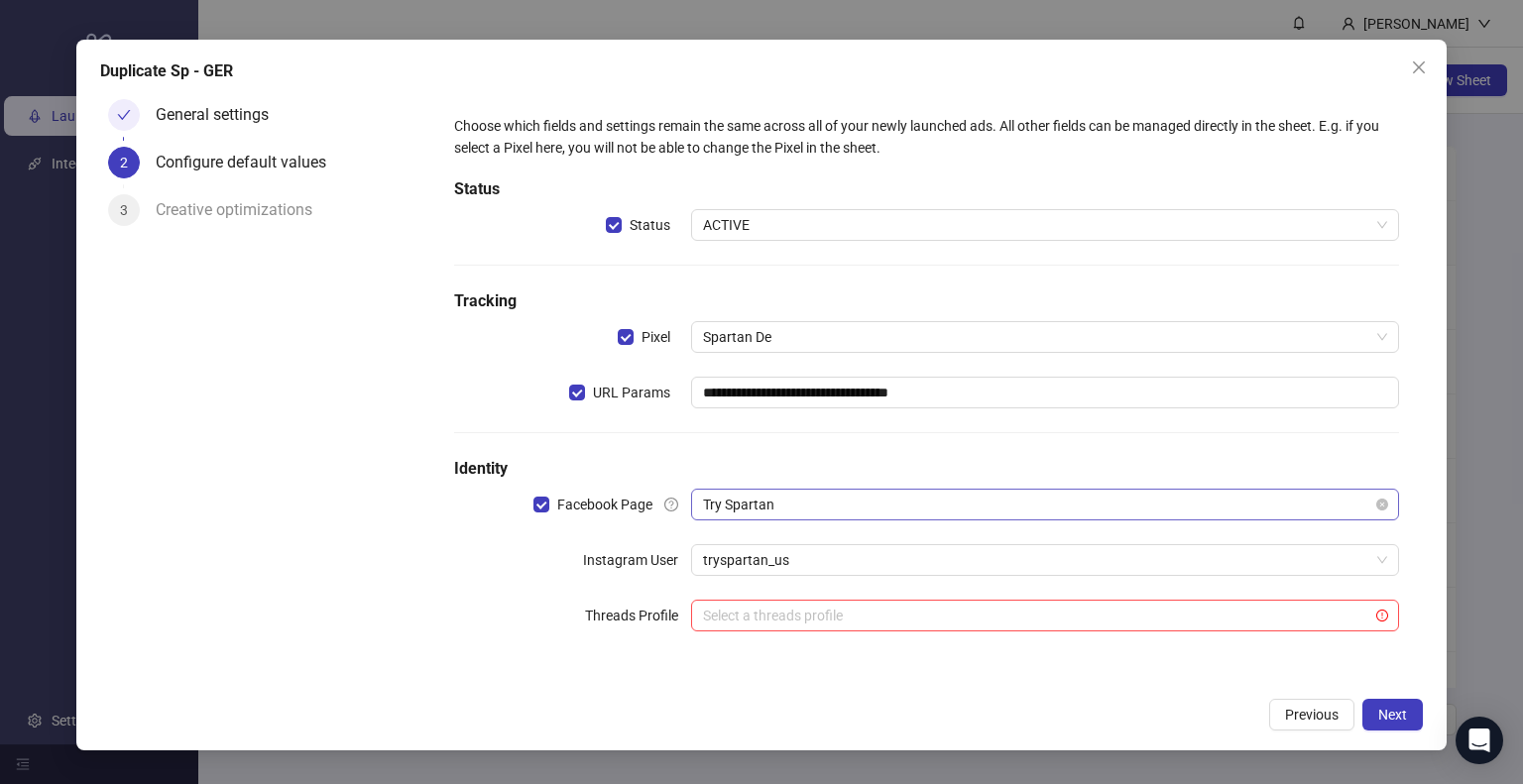 click on "Try Spartan" at bounding box center (1045, 504) 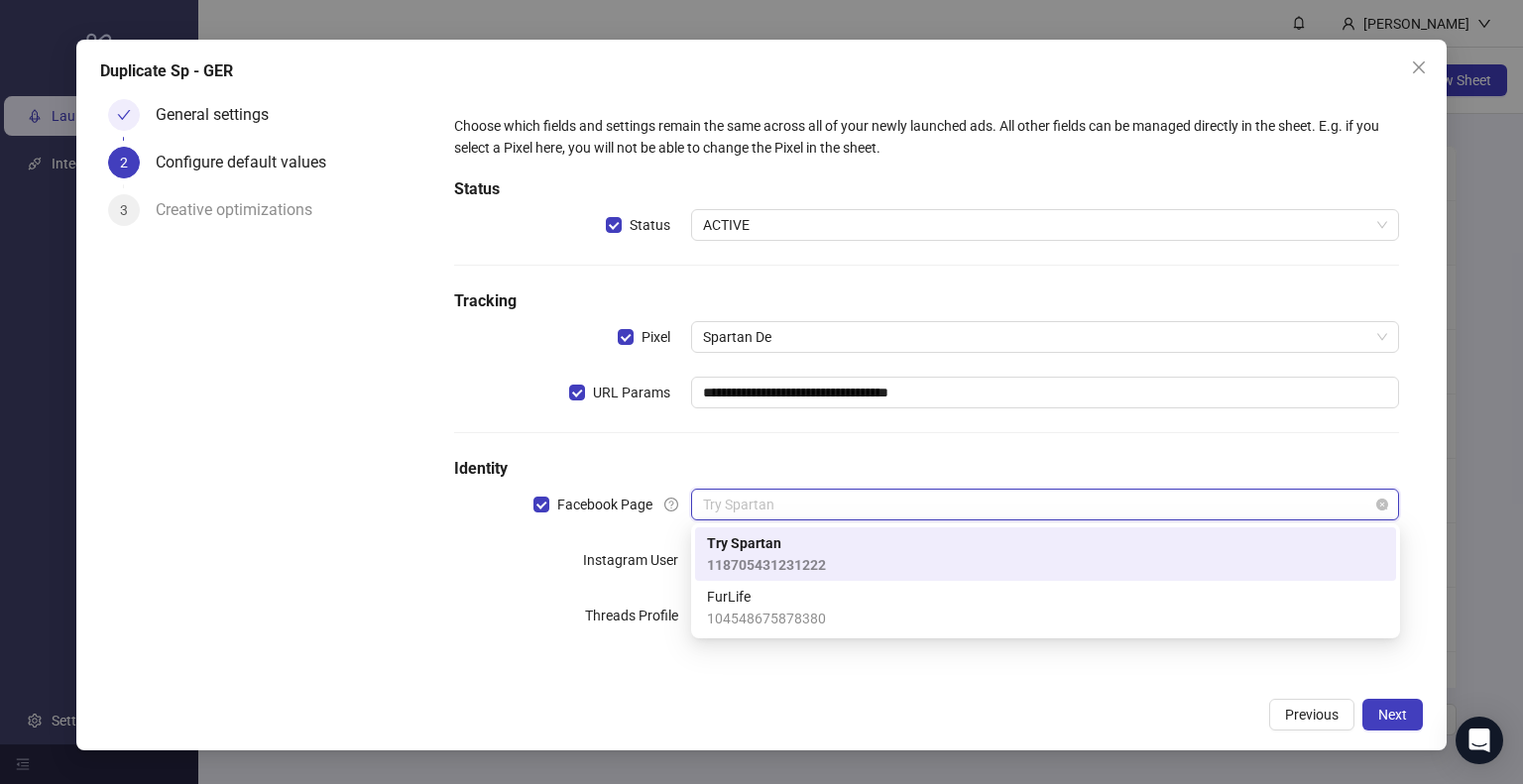drag, startPoint x: 1383, startPoint y: 502, endPoint x: 1359, endPoint y: 502, distance: 24 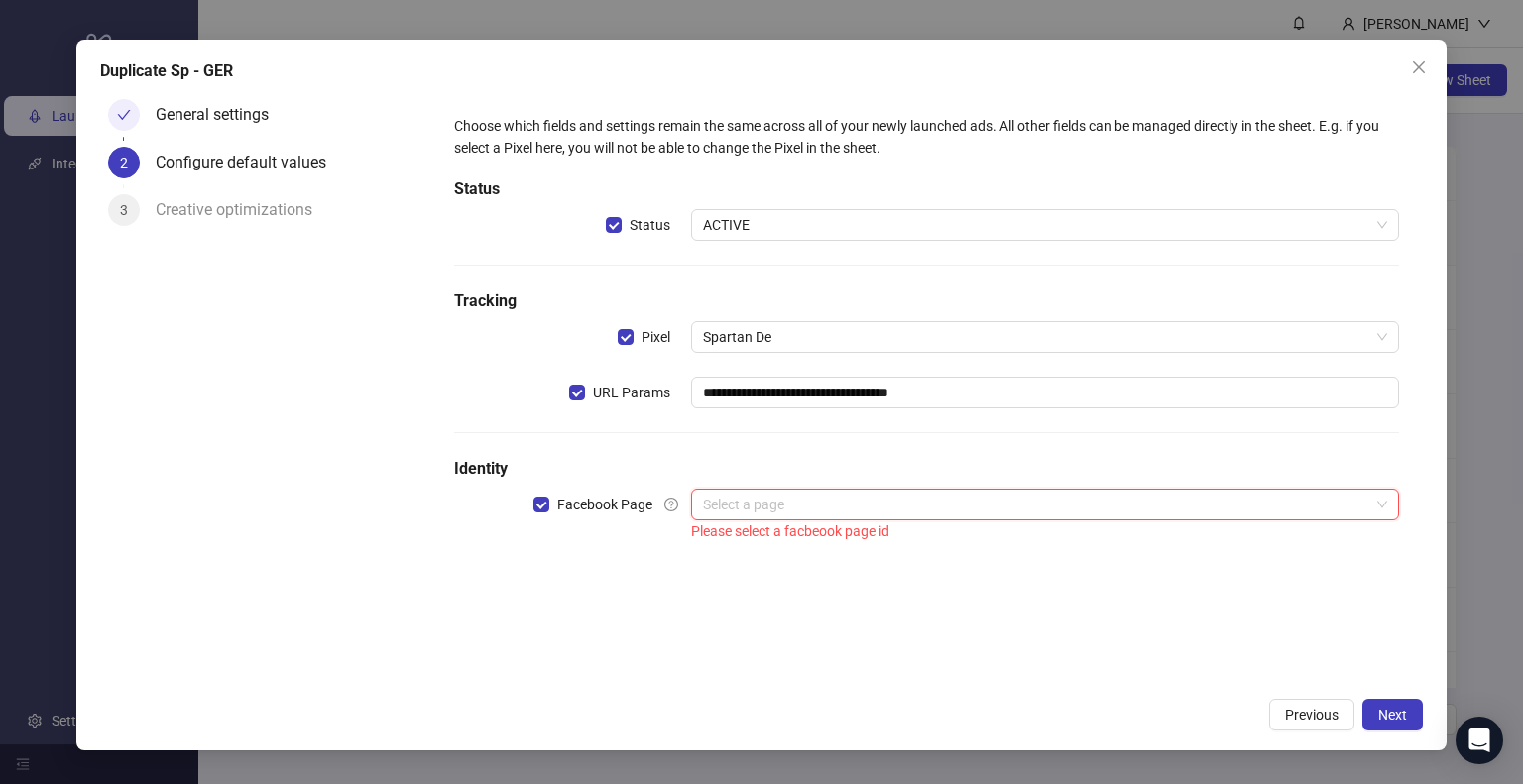 click at bounding box center (1036, 504) 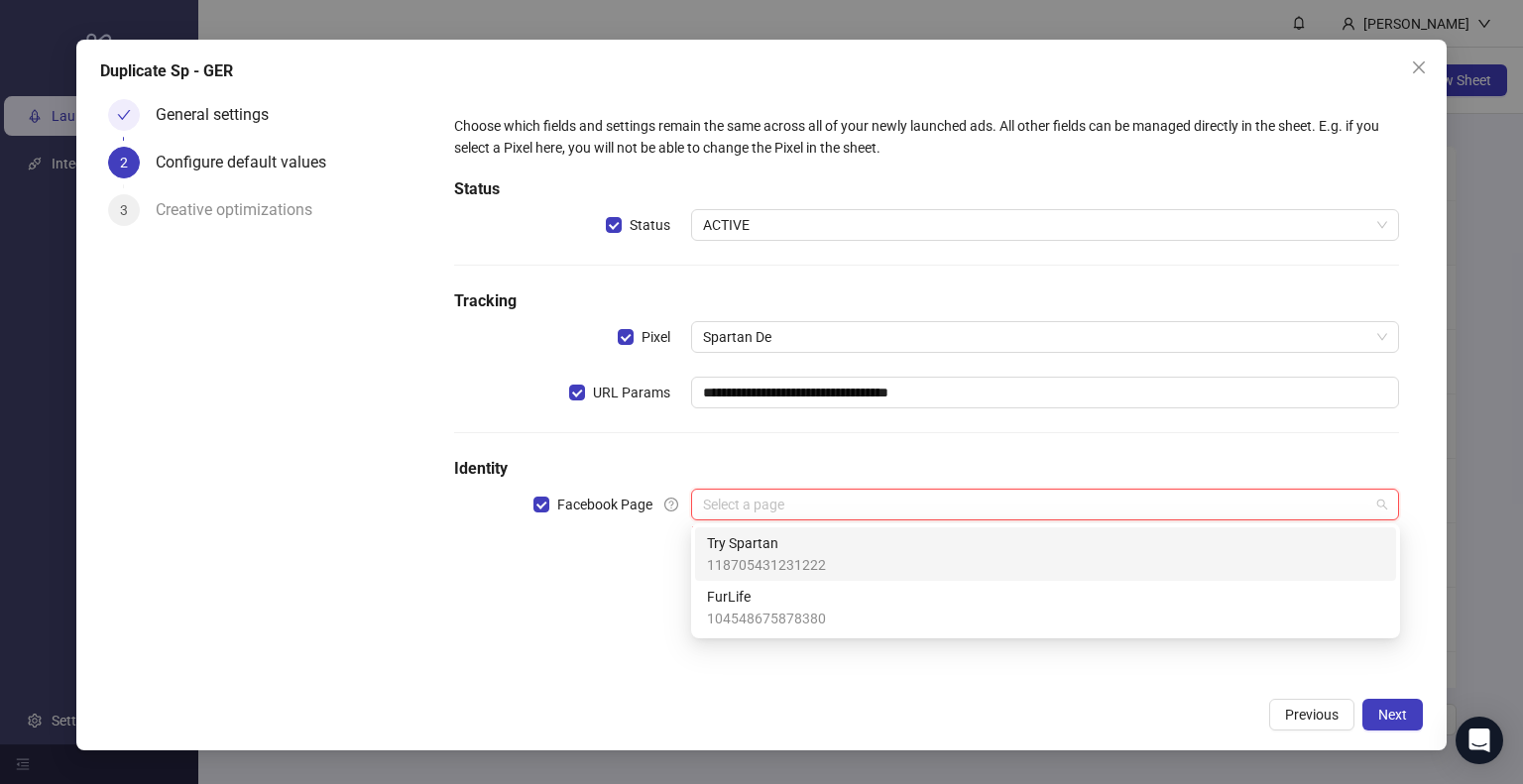click on "Try Spartan" at bounding box center [766, 543] 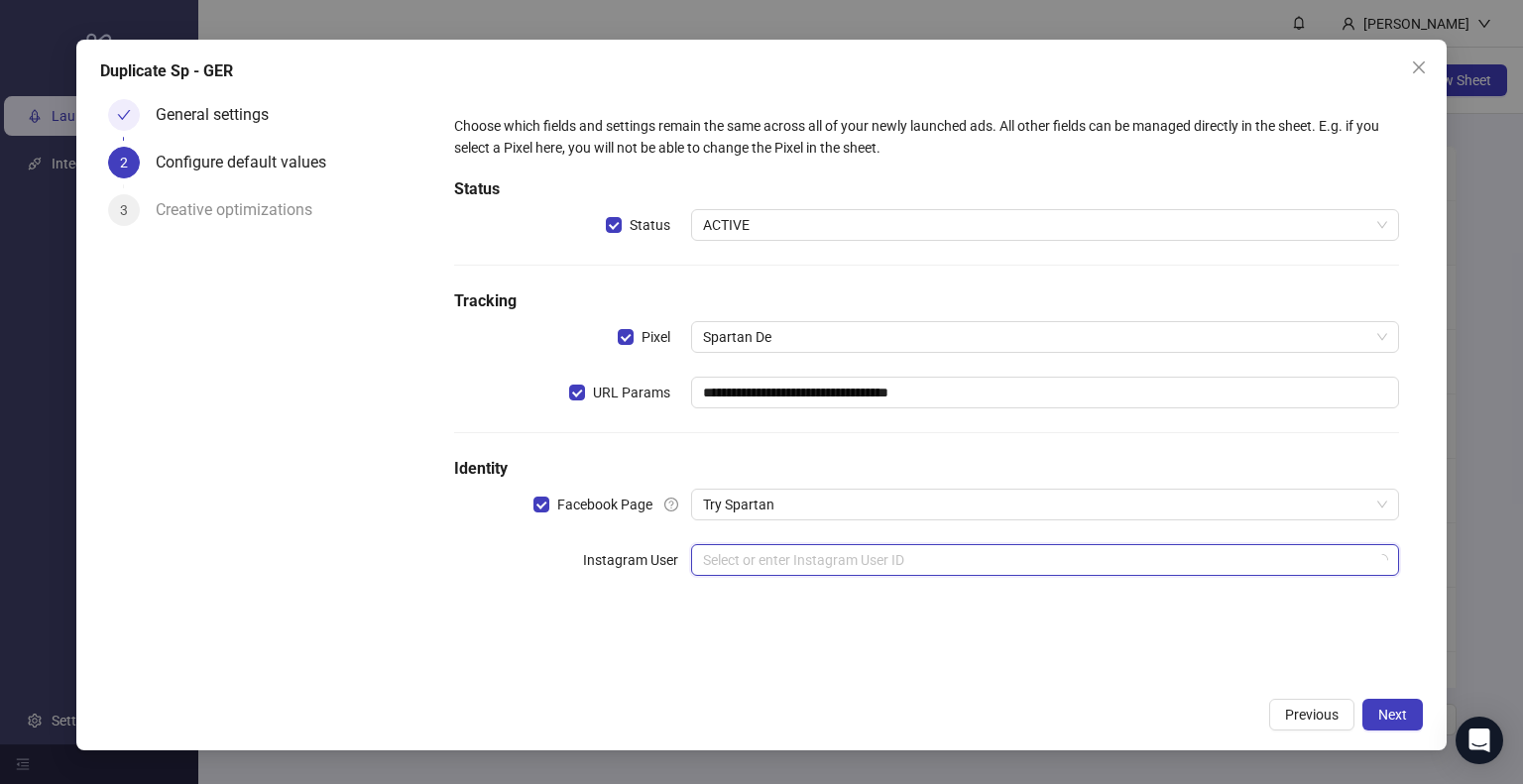 click at bounding box center (1036, 560) 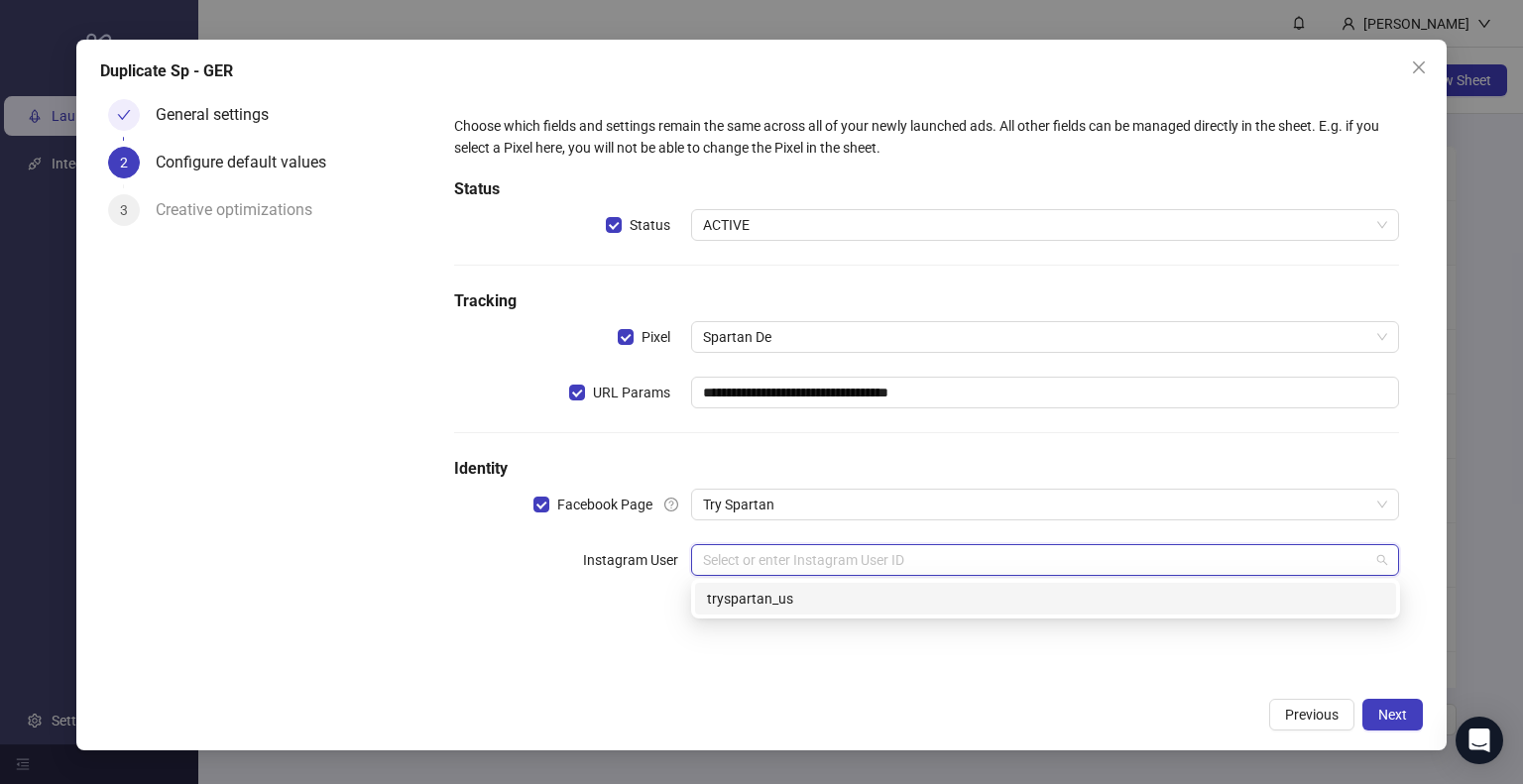 click on "tryspartan_us" at bounding box center (1045, 599) 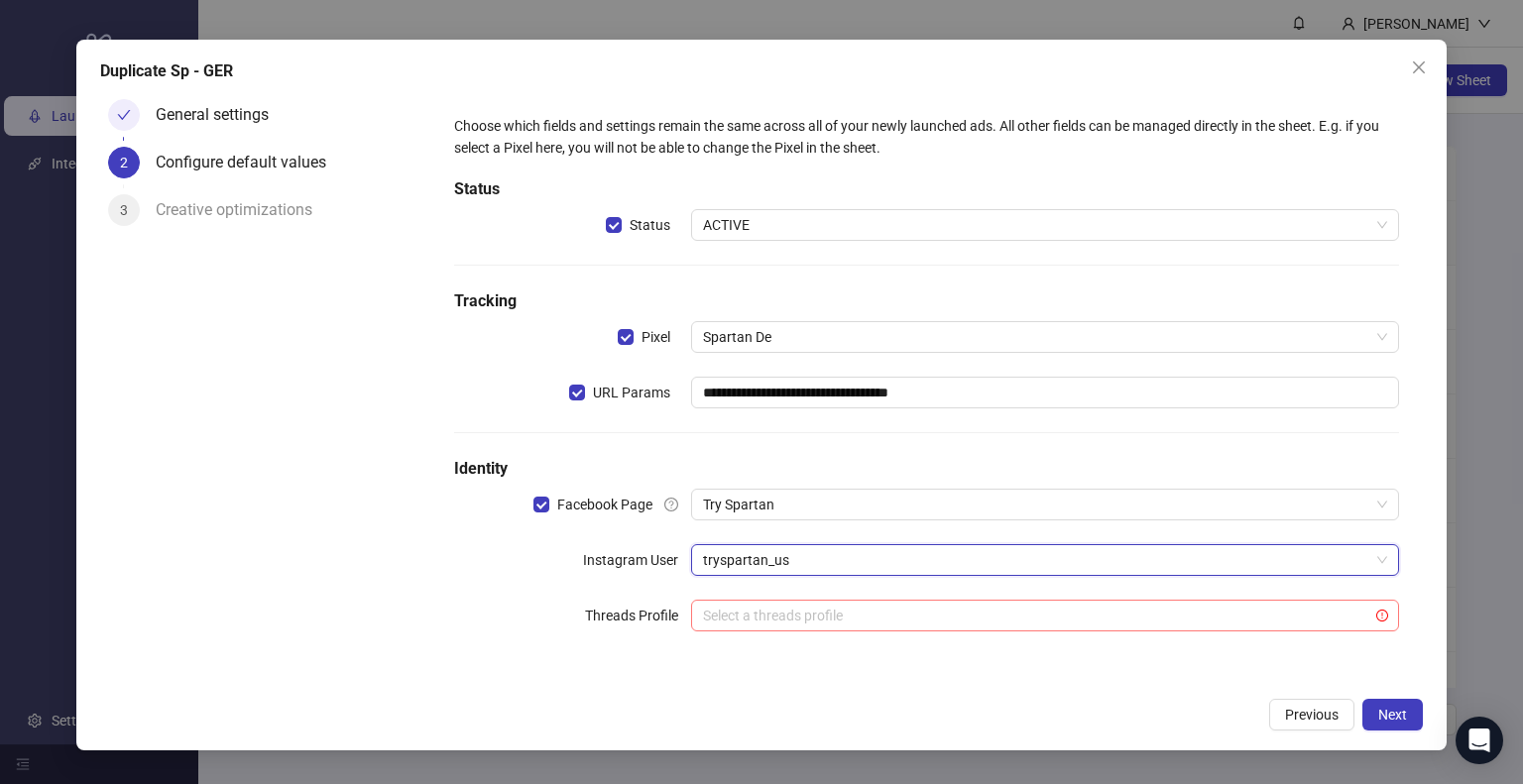 click at bounding box center [1036, 616] 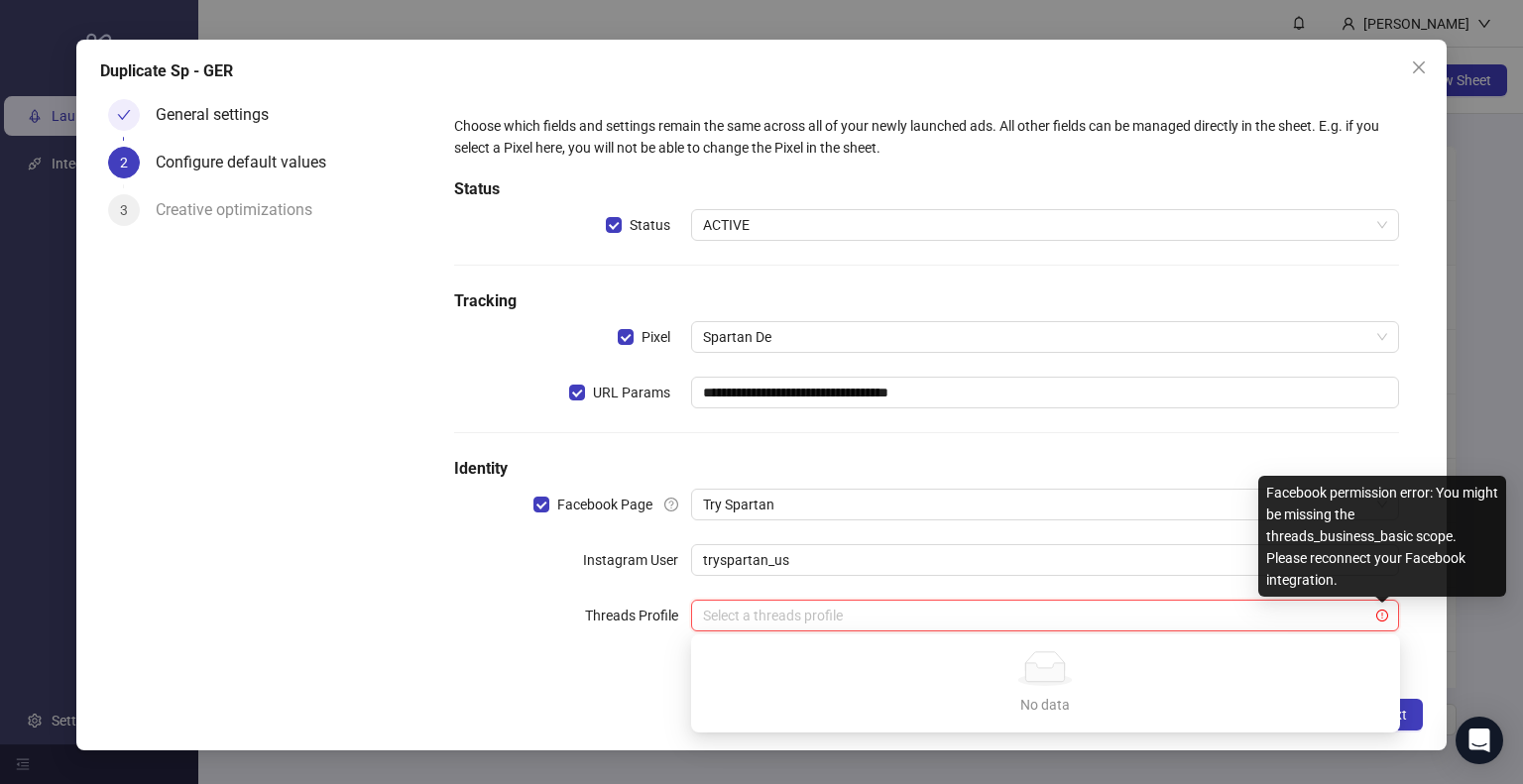 click 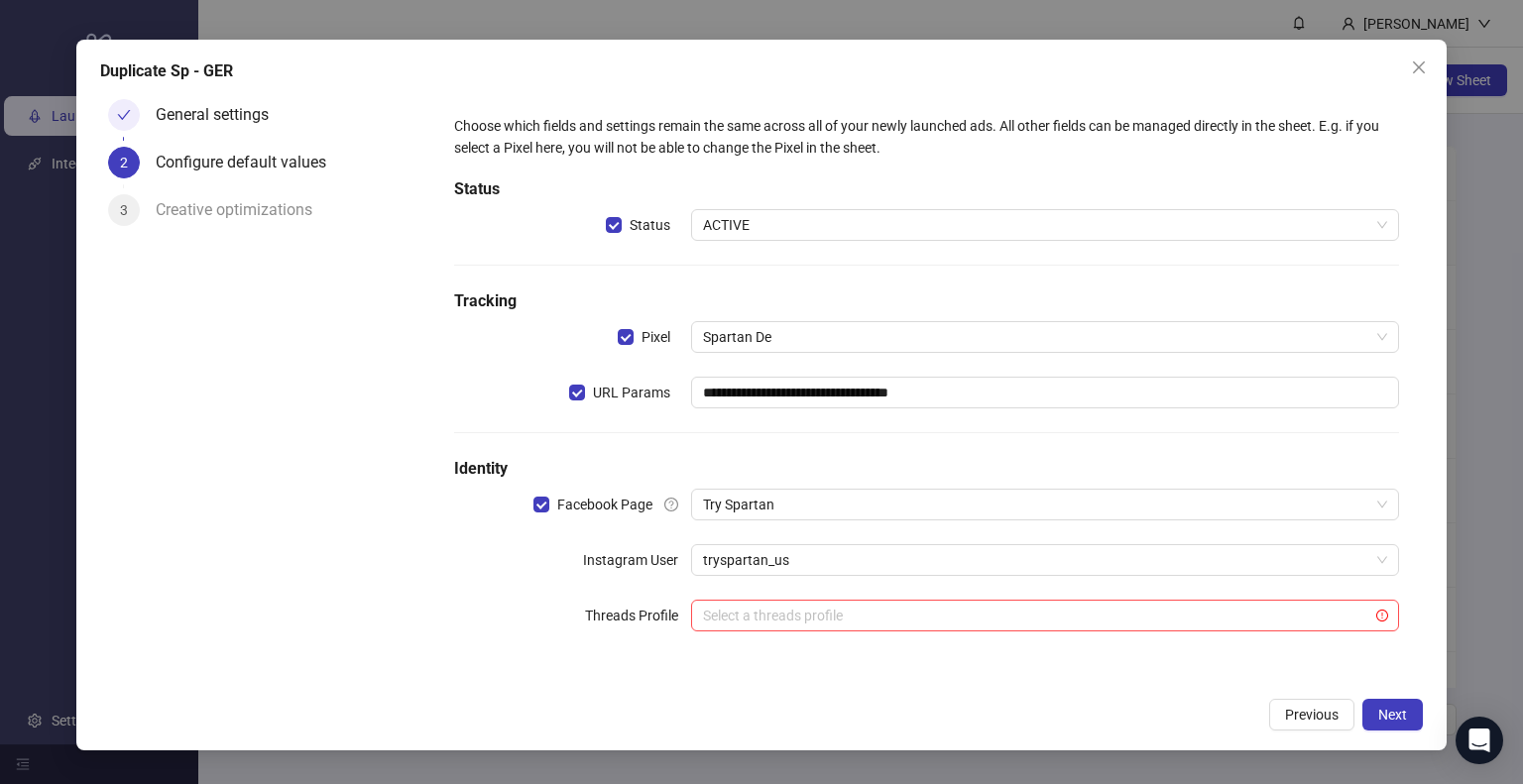 click on "**********" at bounding box center [926, 385] 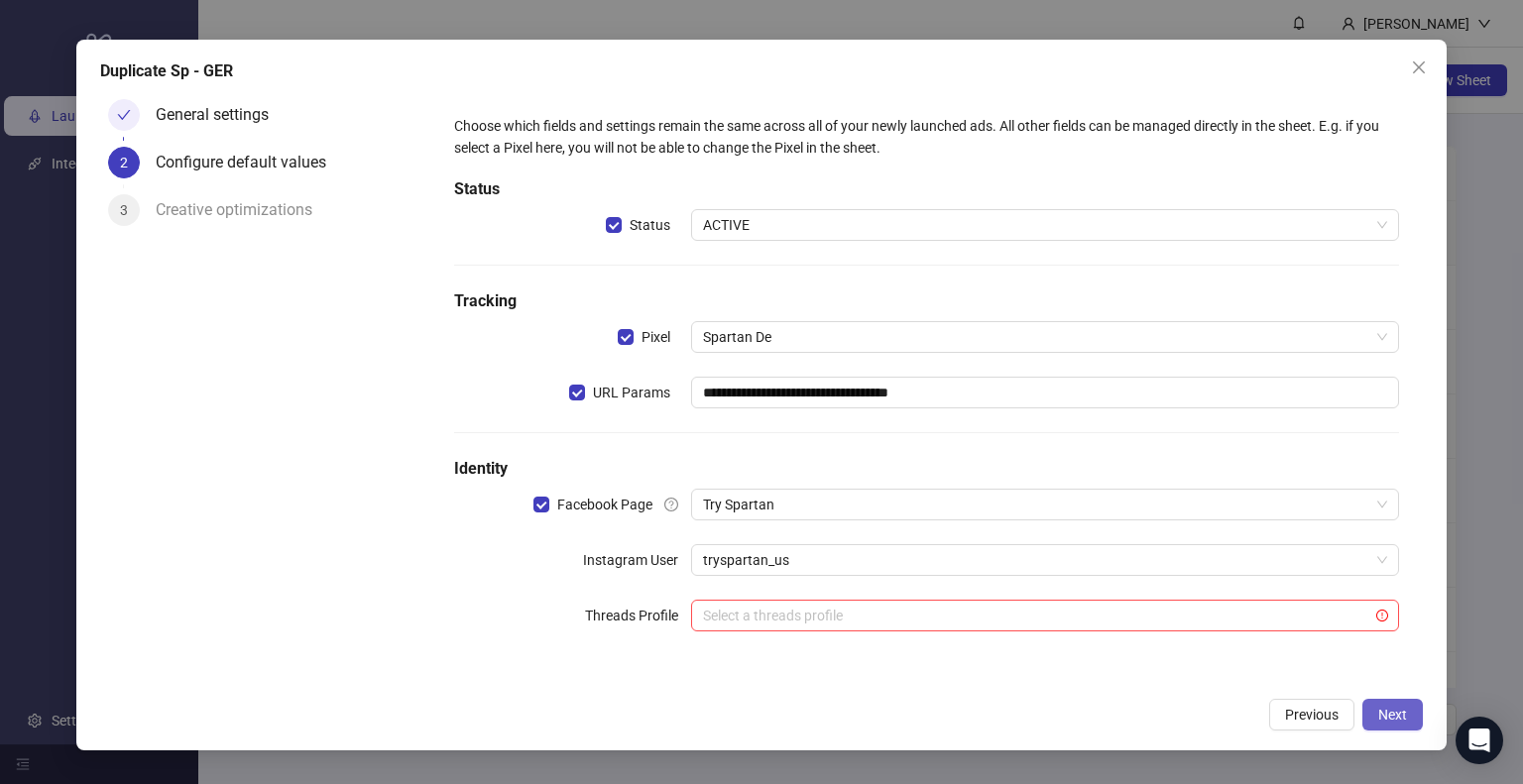 click on "Next" at bounding box center [1392, 715] 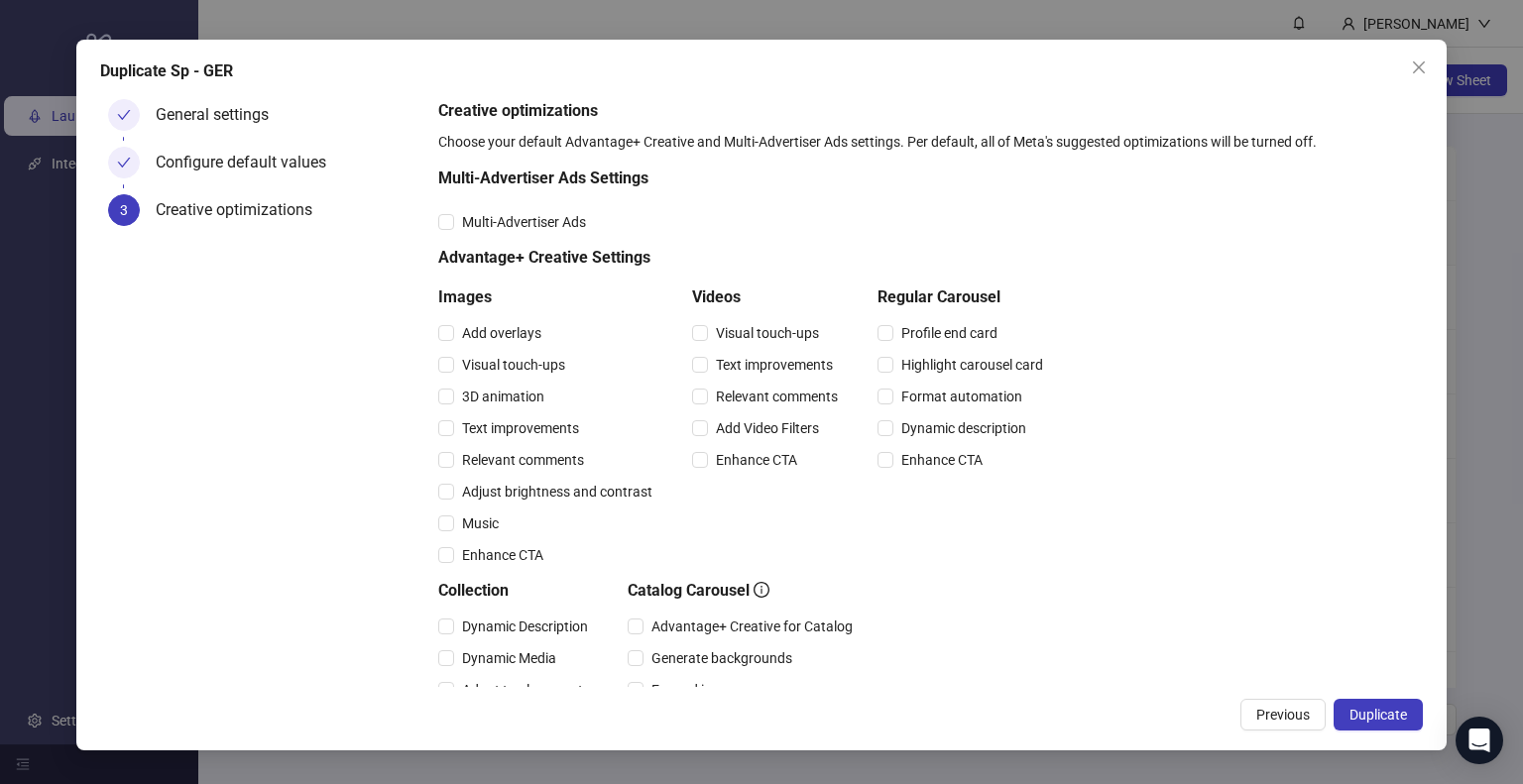 scroll, scrollTop: 223, scrollLeft: 0, axis: vertical 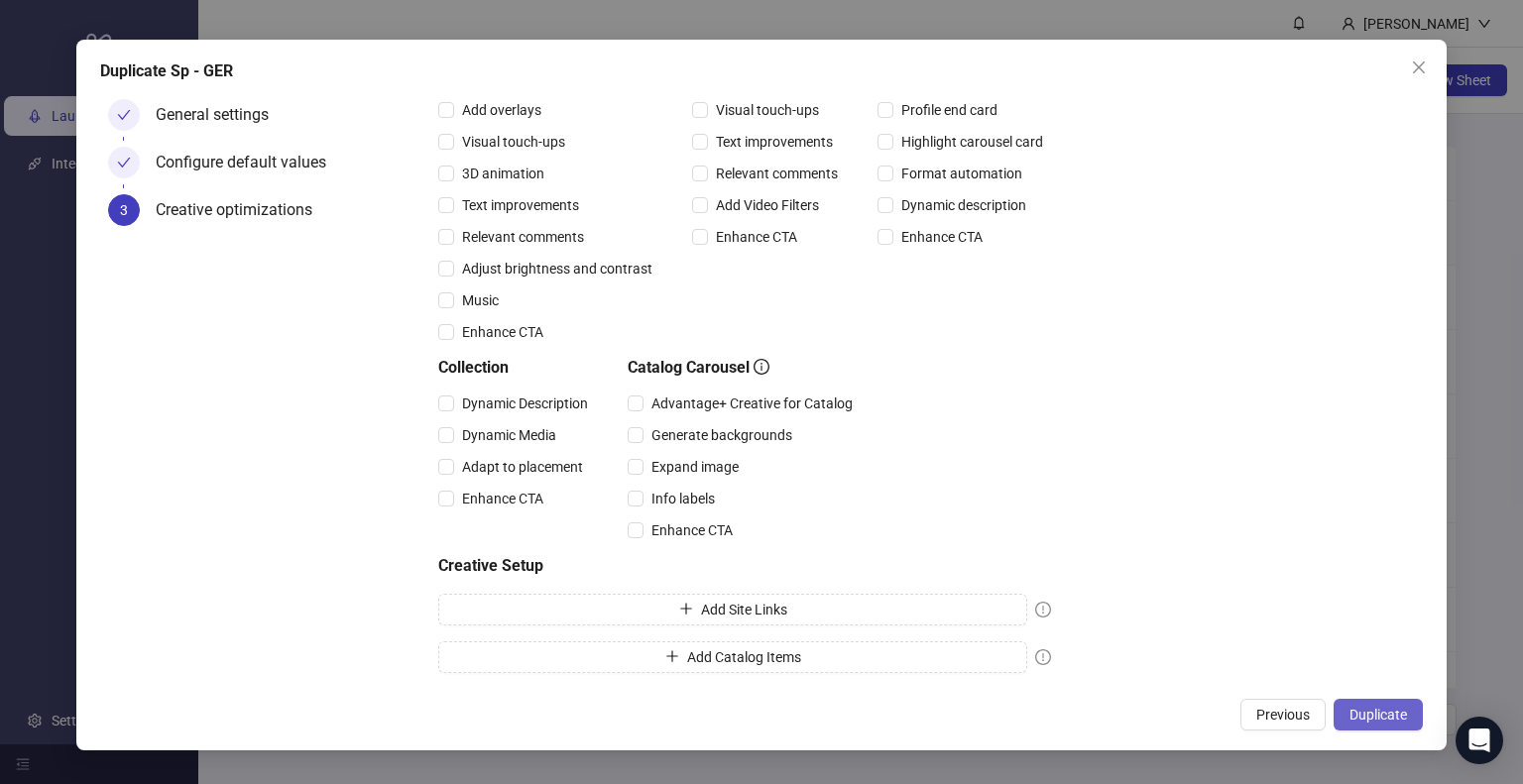 click on "Duplicate" at bounding box center [1378, 715] 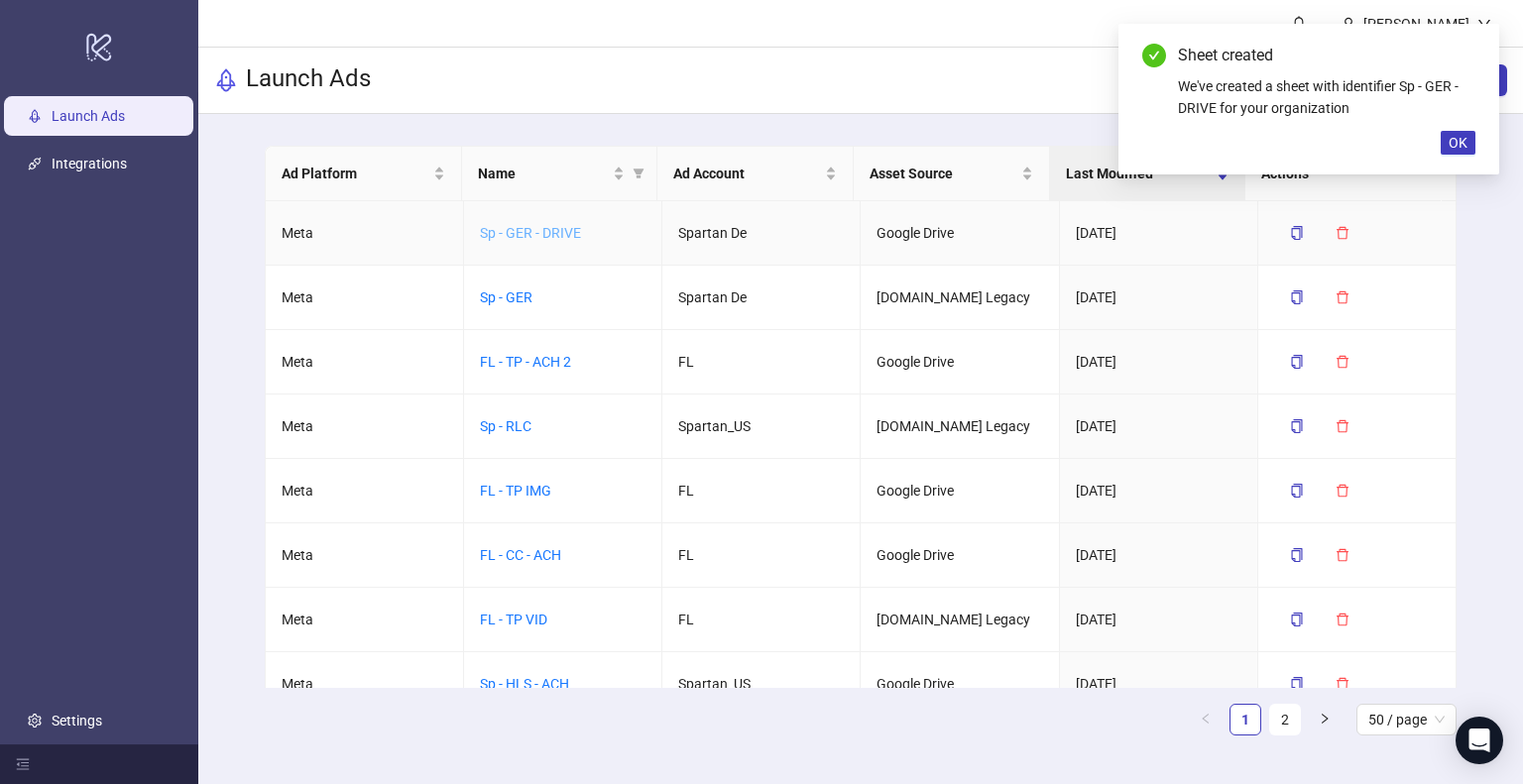 click on "Sp - GER - DRIVE" at bounding box center [530, 233] 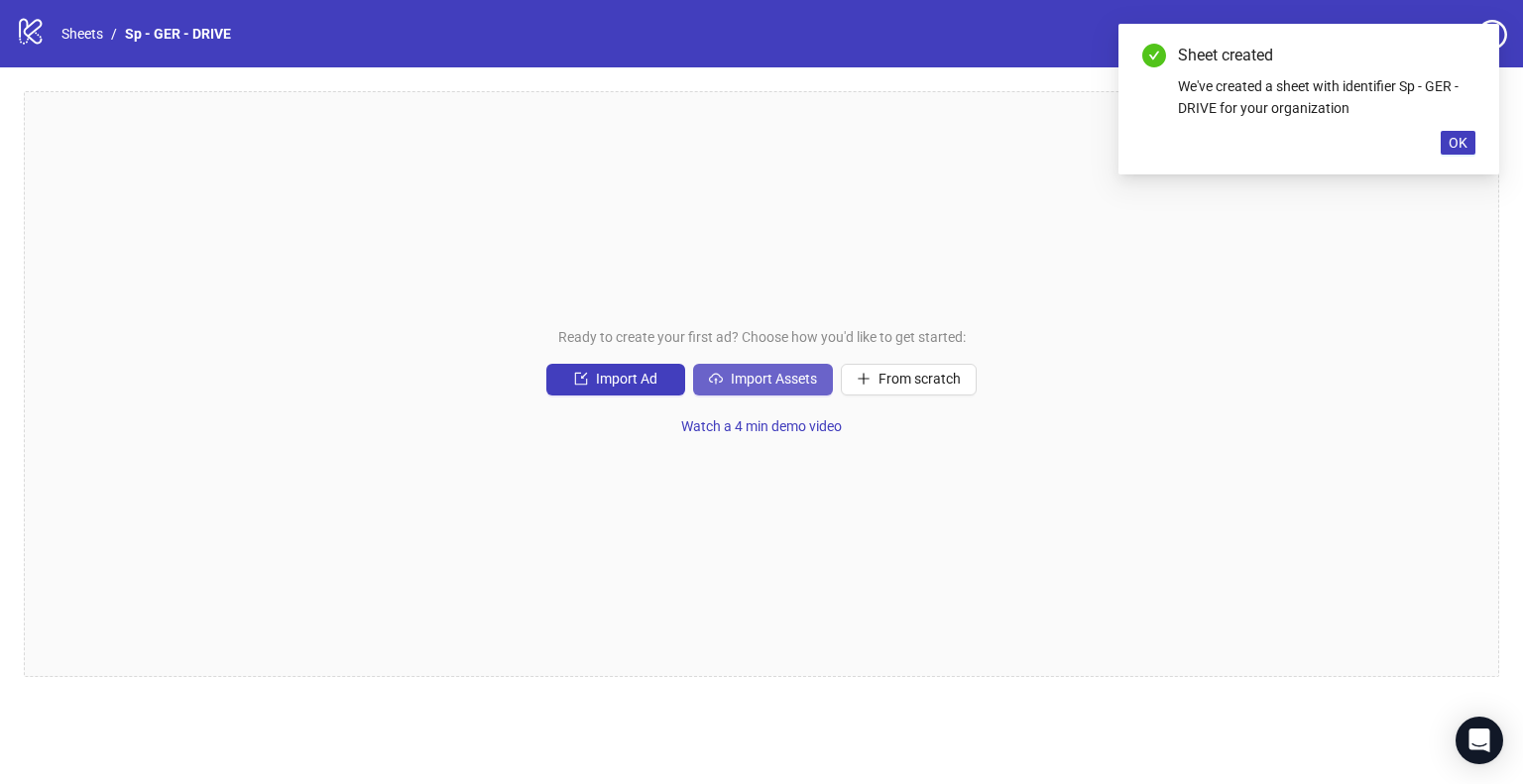 click on "Import Assets" at bounding box center (762, 380) 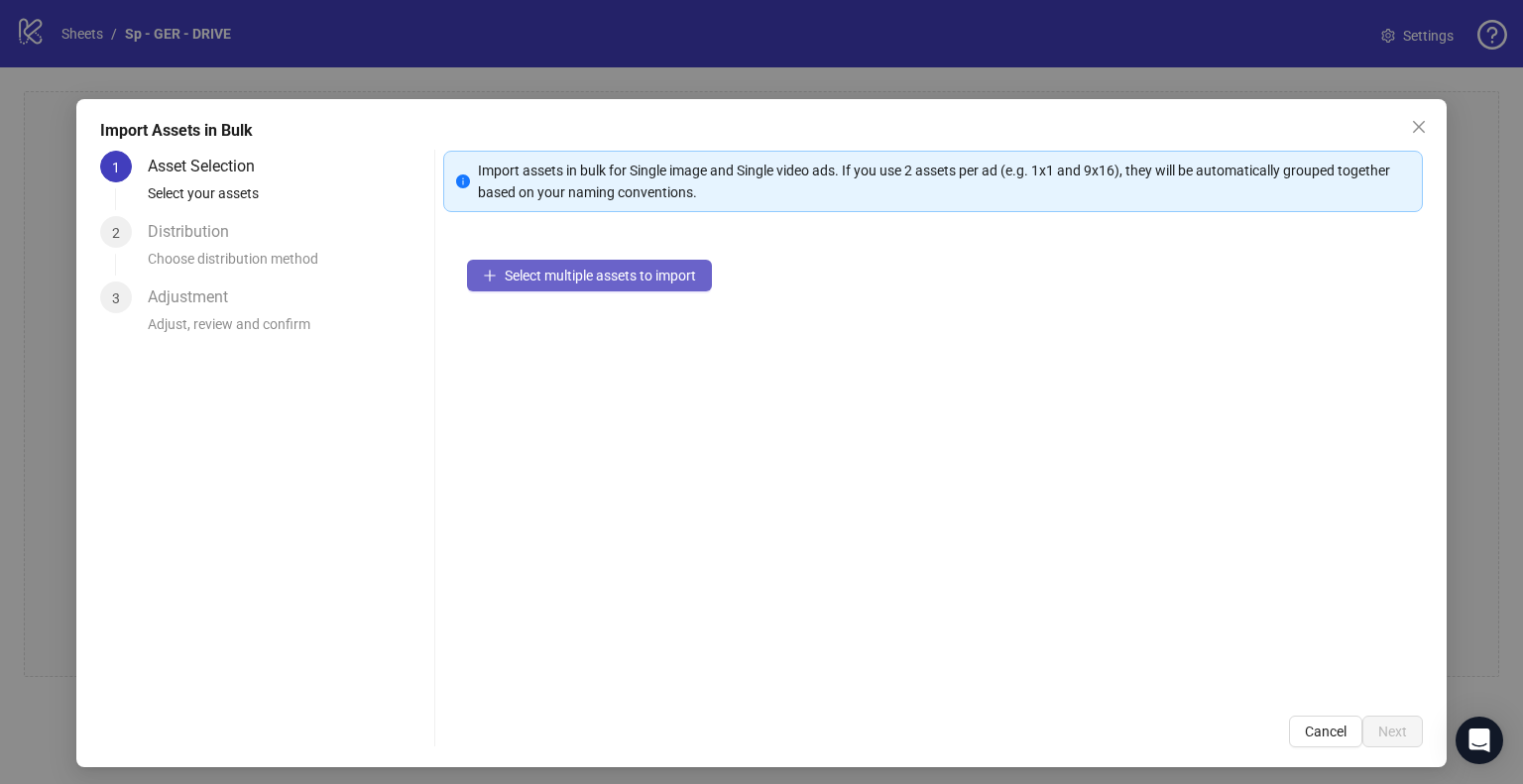 click on "Select multiple assets to import" at bounding box center [589, 276] 